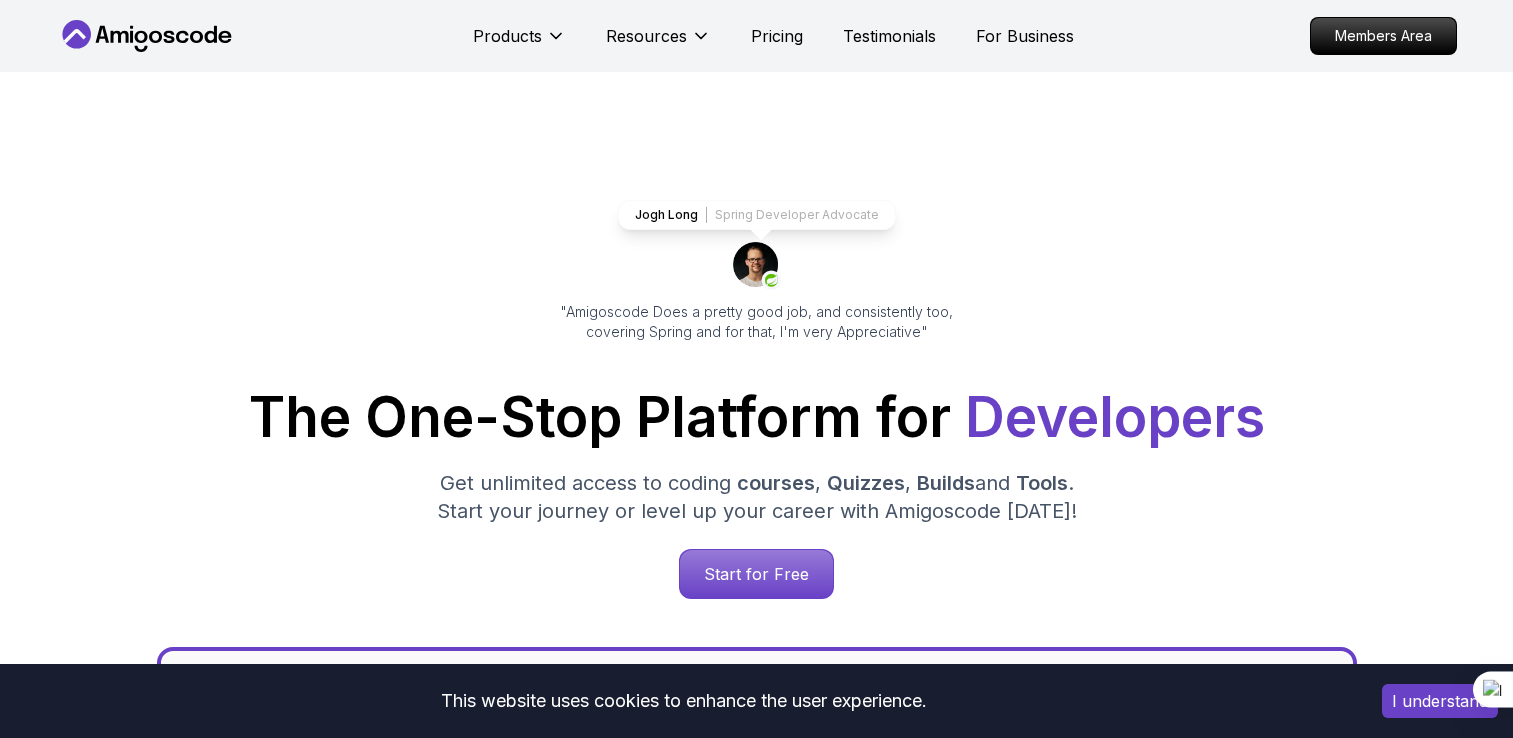 scroll, scrollTop: 0, scrollLeft: 0, axis: both 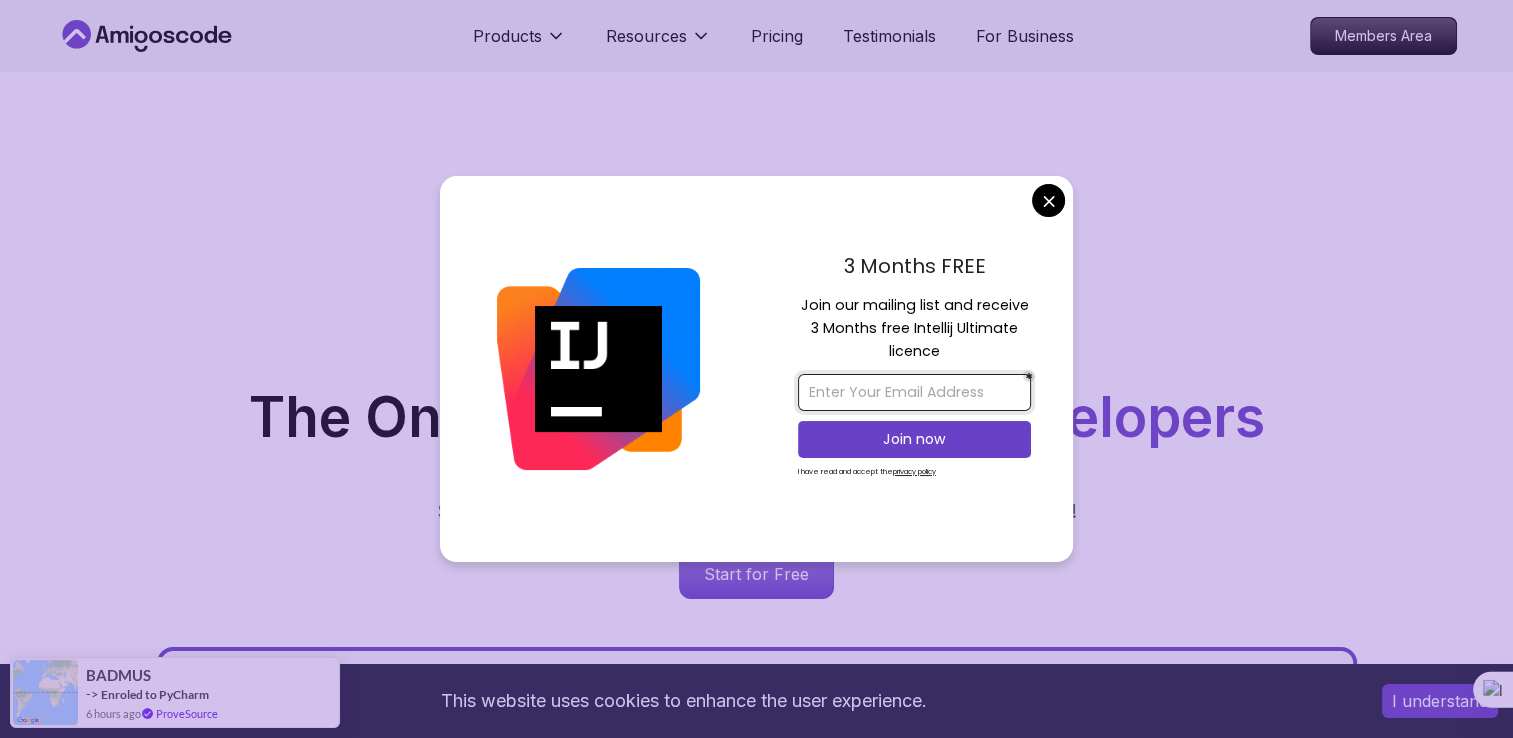 click at bounding box center (914, 392) 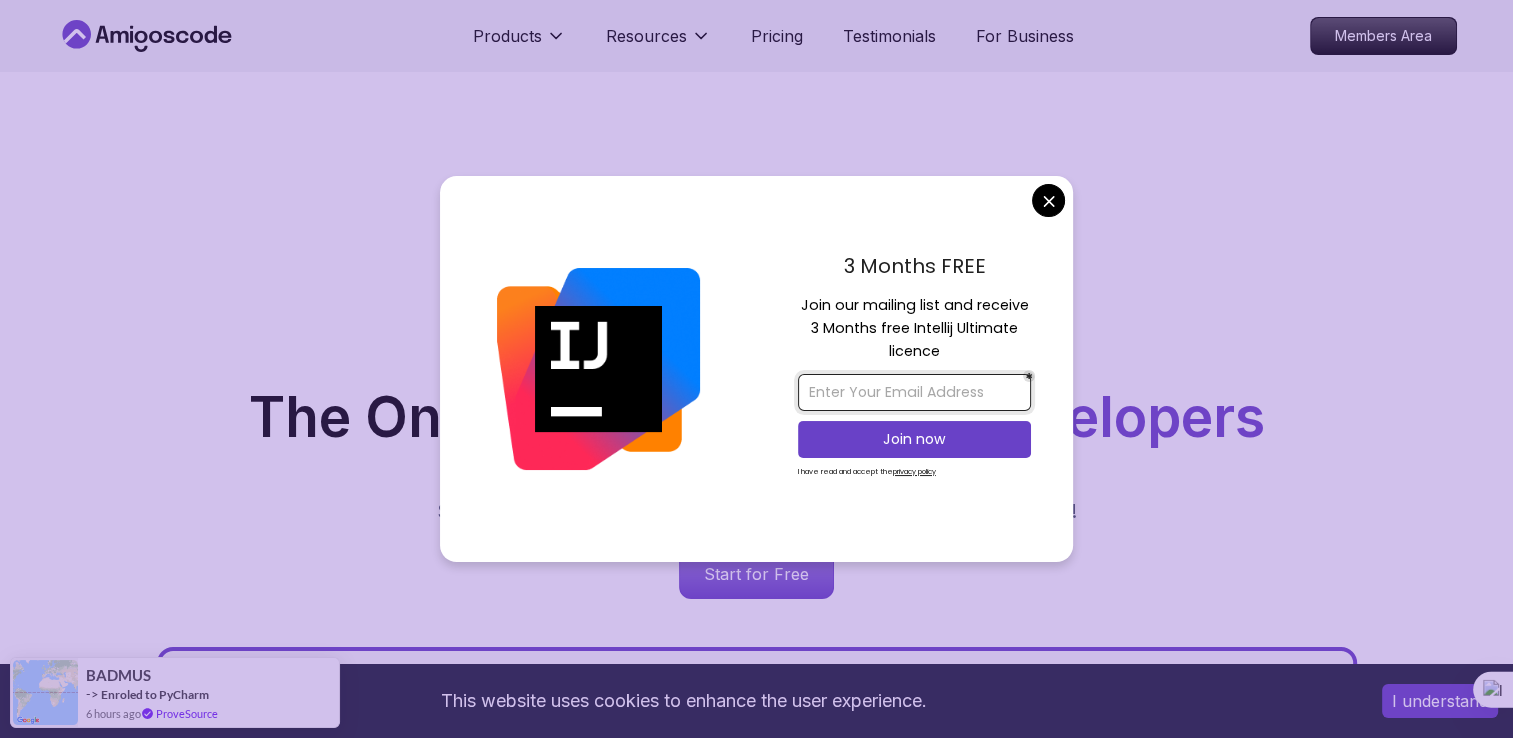 type on "[EMAIL_ADDRESS][DOMAIN_NAME]" 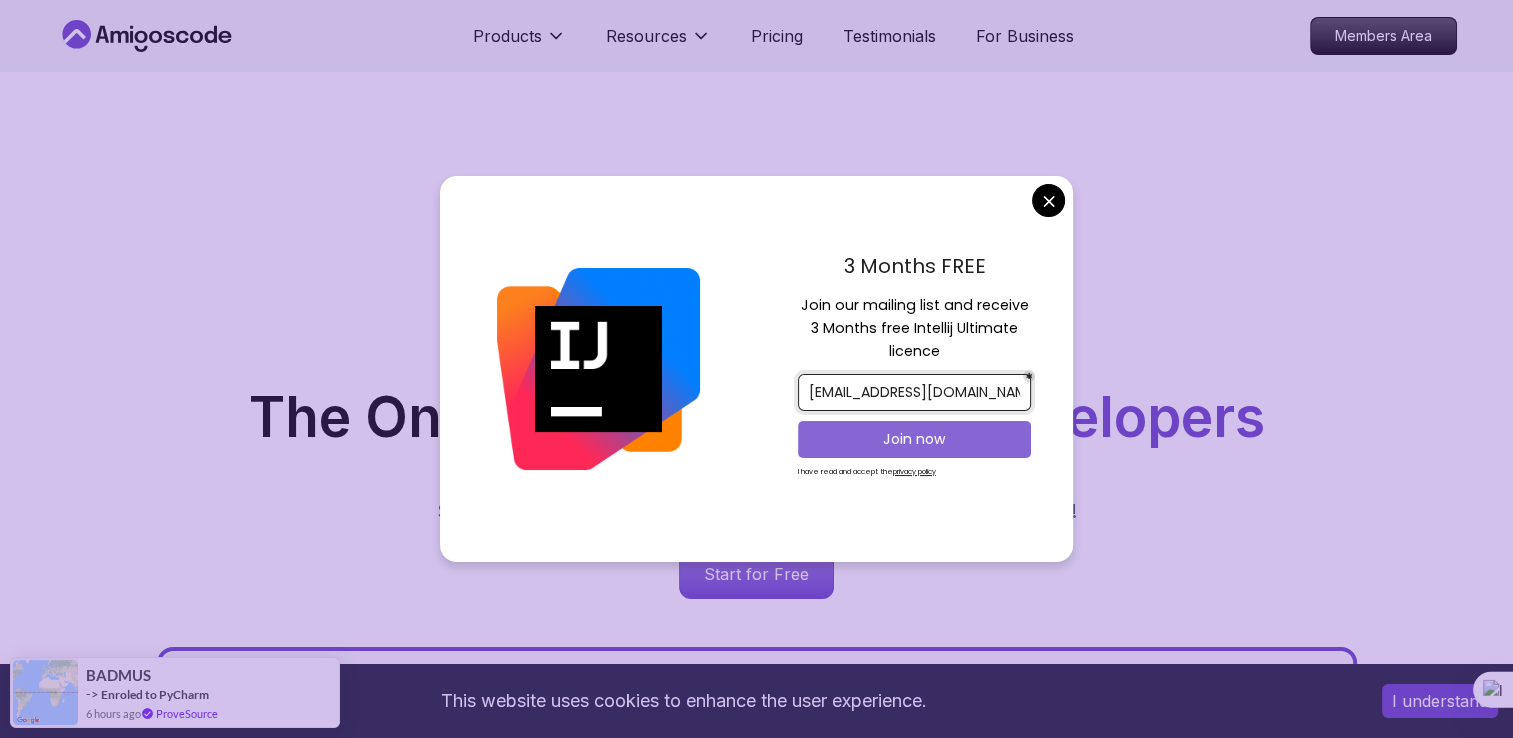 click on "Join now" at bounding box center [914, 439] 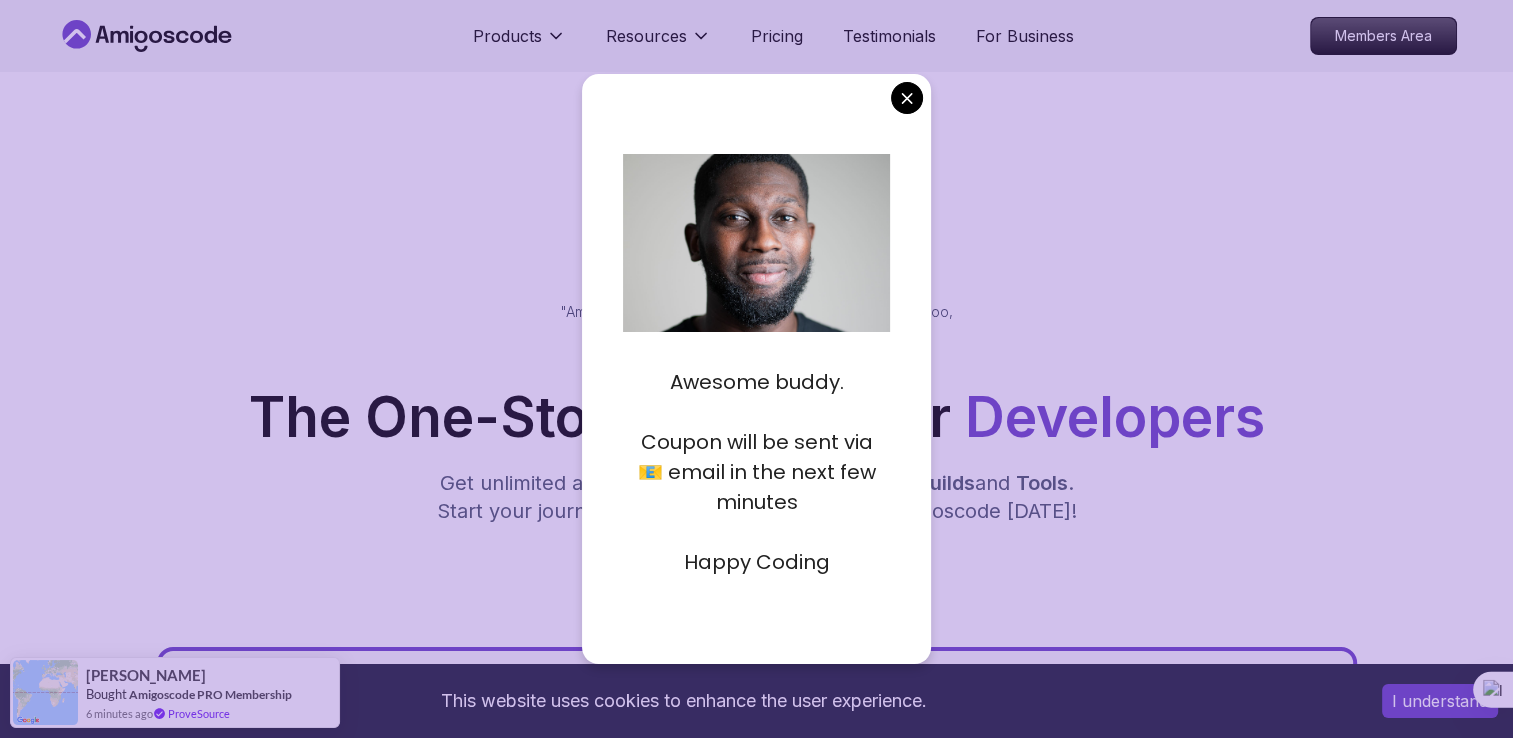 click on "This website uses cookies to enhance the user experience. I understand Products Resources Pricing Testimonials For Business Members Area Products Resources Pricing Testimonials For Business Members Area Jogh Long Spring Developer Advocate "Amigoscode Does a pretty good job, and consistently too, covering Spring and for that, I'm very Appreciative" The One-Stop Platform for   Developers Get unlimited access to coding   courses ,   Quizzes ,   Builds  and   Tools . Start your journey or level up your career with Amigoscode [DATE]! Start for Free [URL][DOMAIN_NAME] OUR AMIGO STUDENTS WORK IN TOP COMPANIES Courses Builds Discover Amigoscode's Latest   Premium Courses! Get unlimited access to coding   courses ,   Quizzes ,   Builds  and   Tools . Start your journey or level up your career with Amigoscode [DATE]! Browse all  courses Advanced Spring Boot Pro Dive deep into Spring Boot with our advanced course, designed to take your skills from intermediate to expert level. NEW Spring Boot for Beginners" at bounding box center (756, 5860) 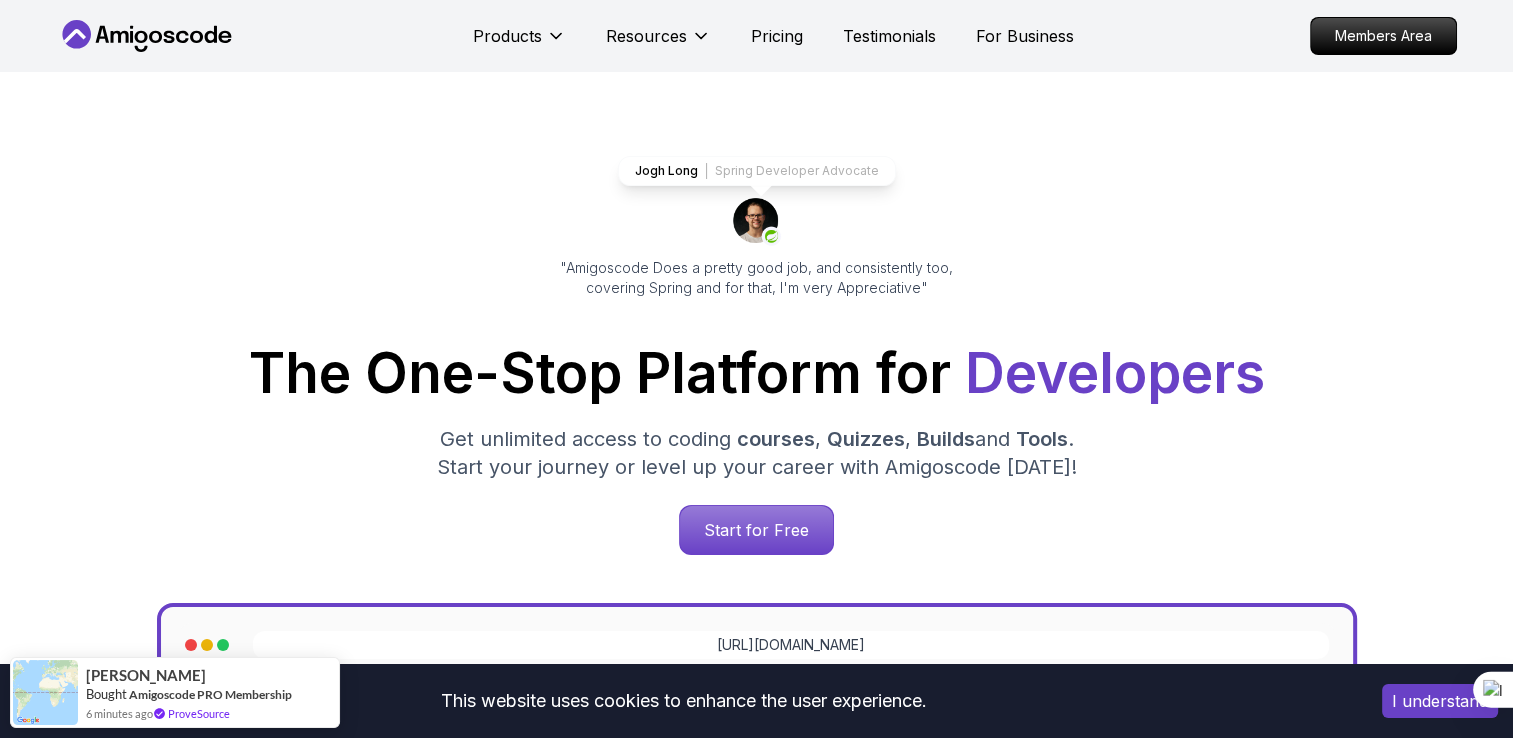 scroll, scrollTop: 0, scrollLeft: 0, axis: both 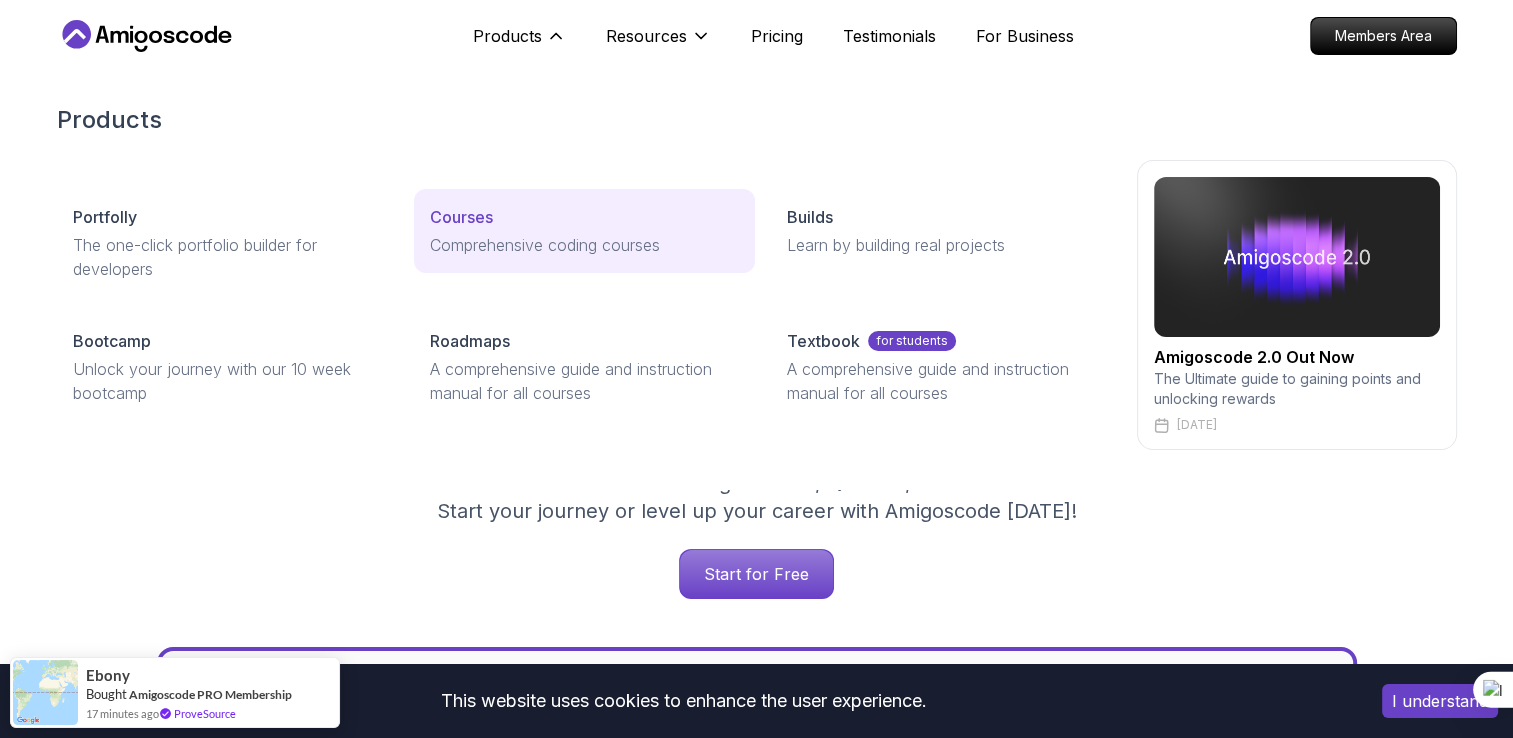 click on "Courses Comprehensive coding courses" at bounding box center [584, 231] 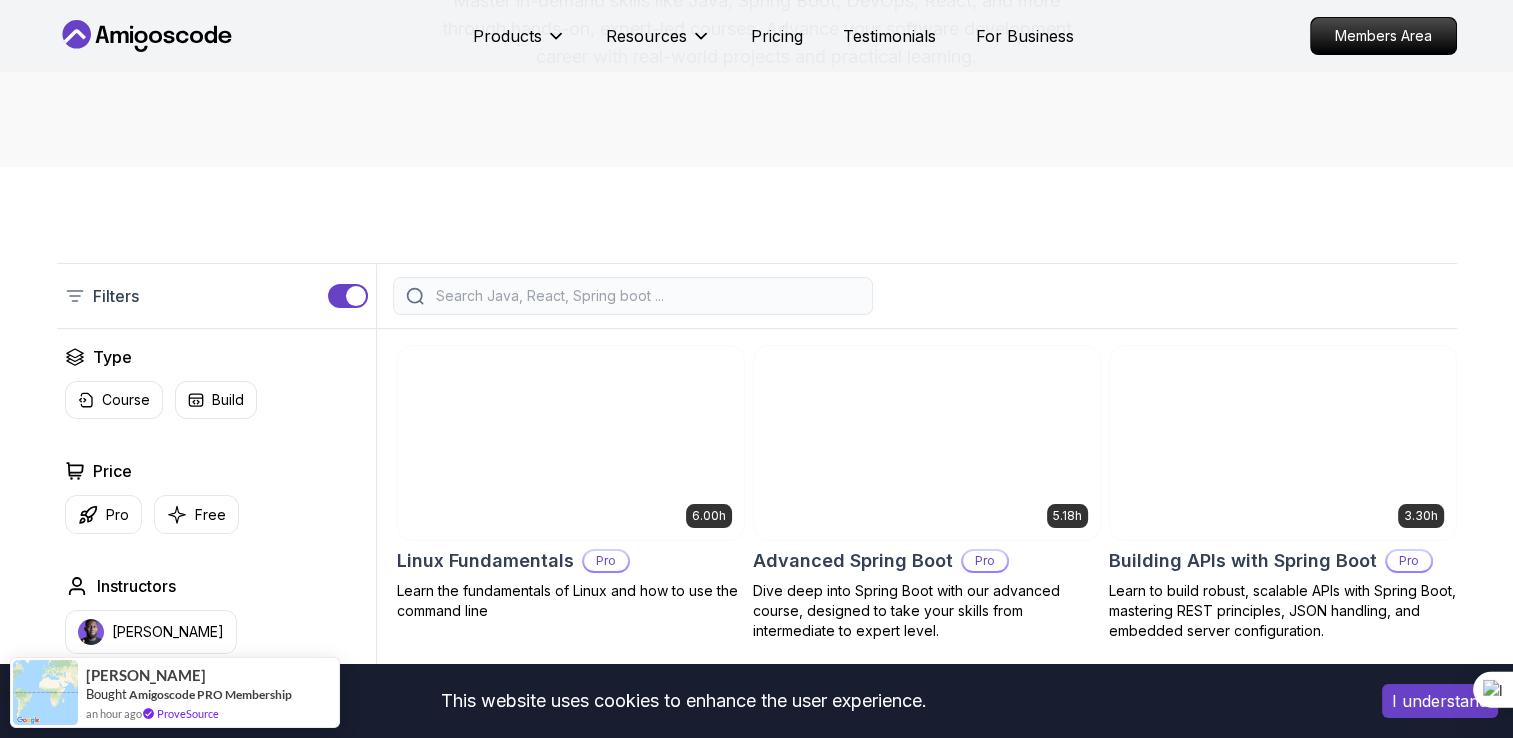 scroll, scrollTop: 100, scrollLeft: 0, axis: vertical 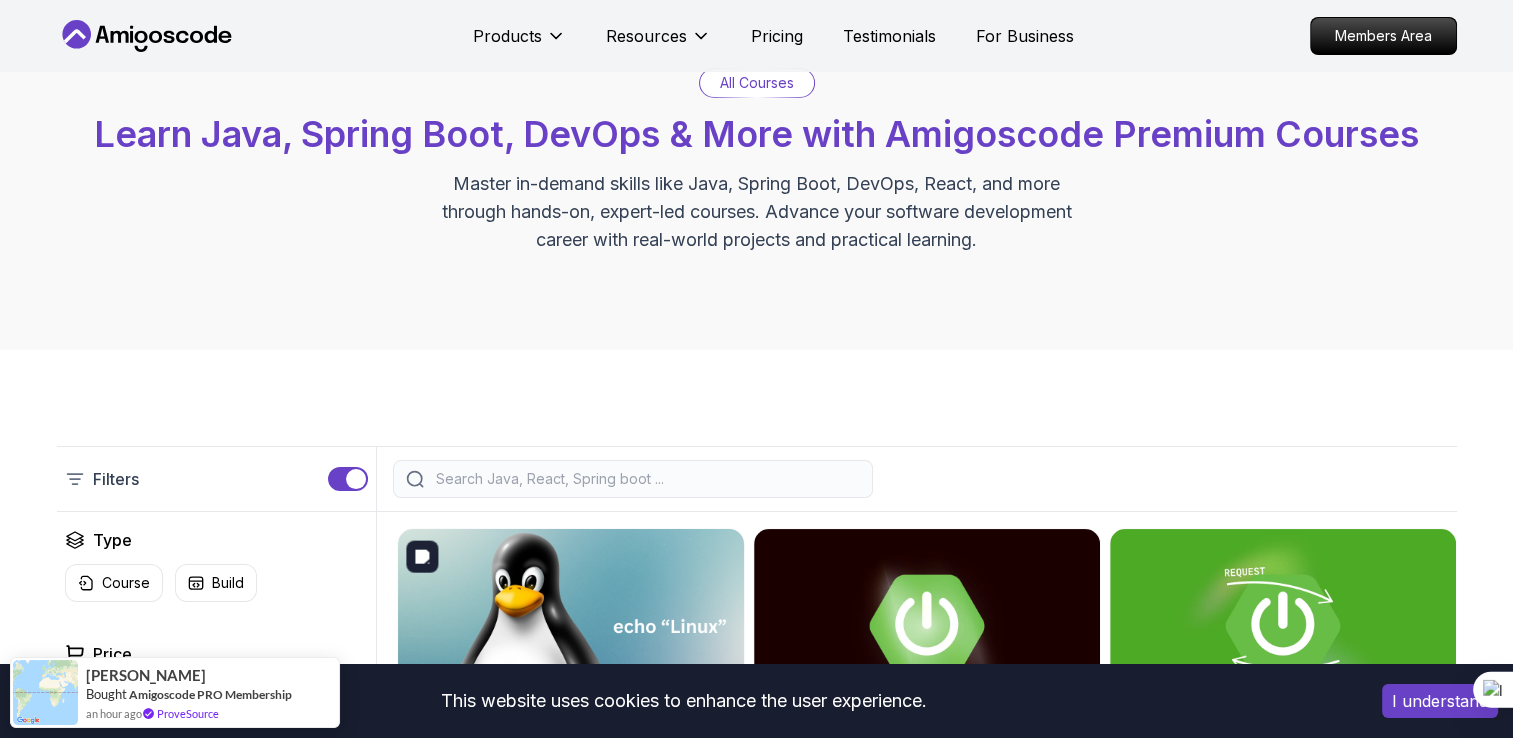click at bounding box center [570, 625] 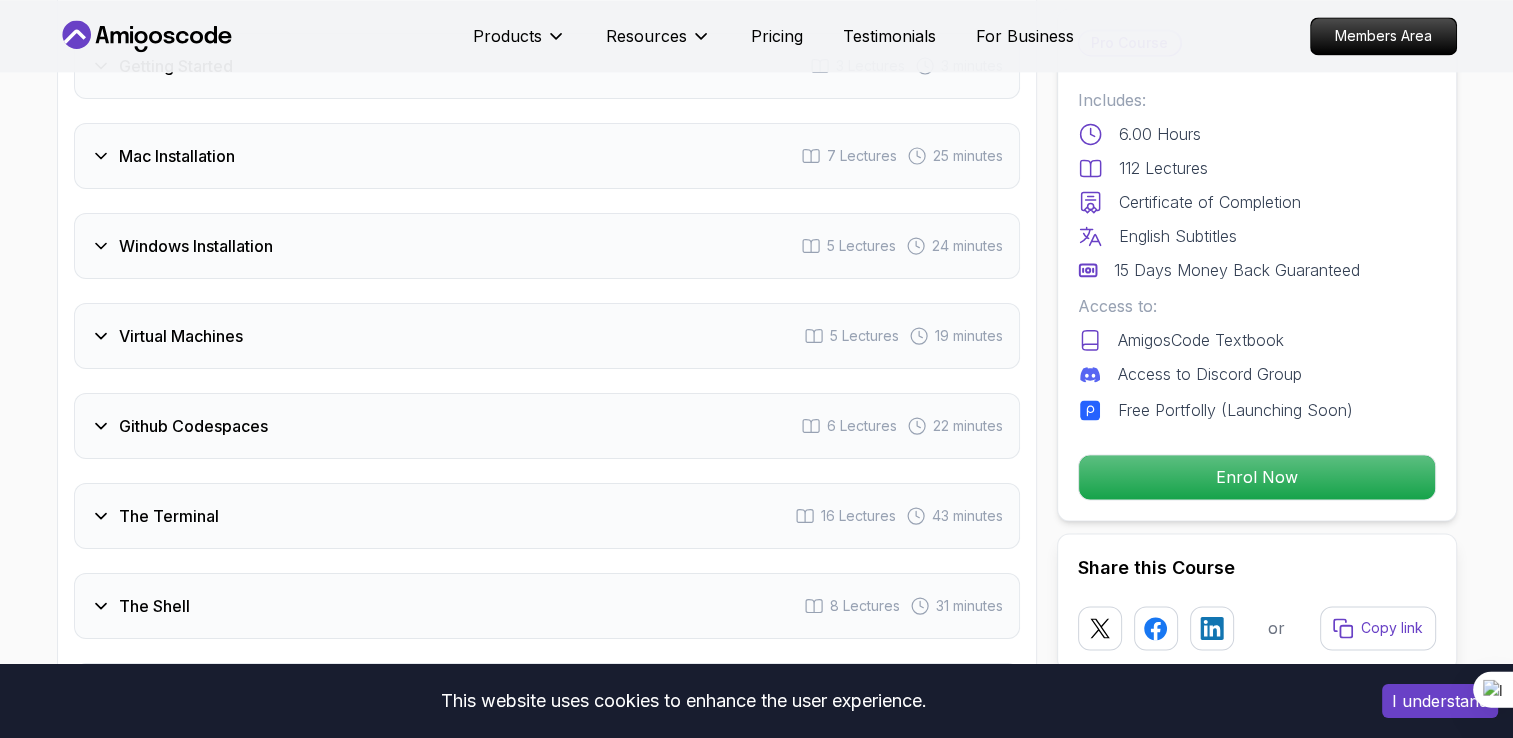 scroll, scrollTop: 2700, scrollLeft: 0, axis: vertical 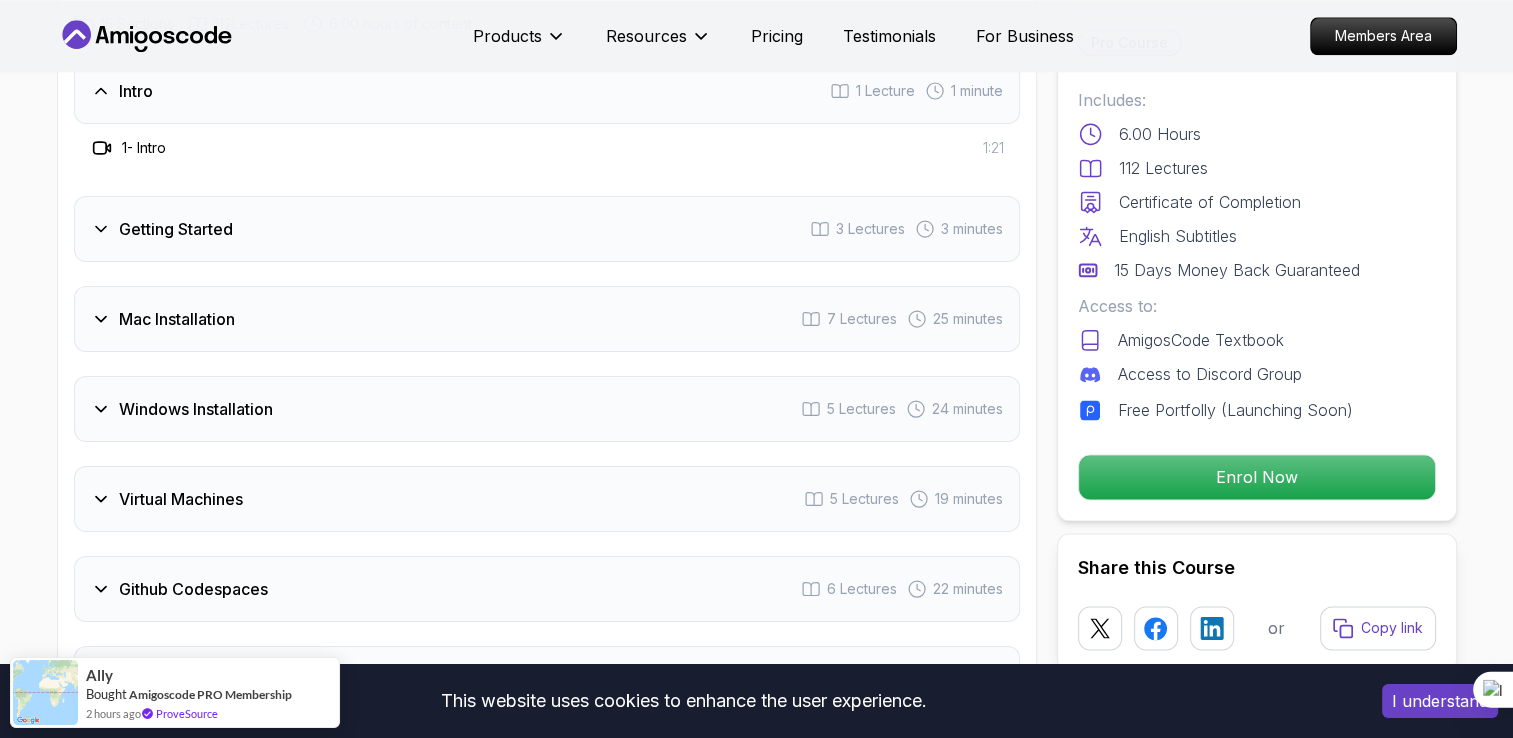 click on "Windows Installation" at bounding box center [196, 409] 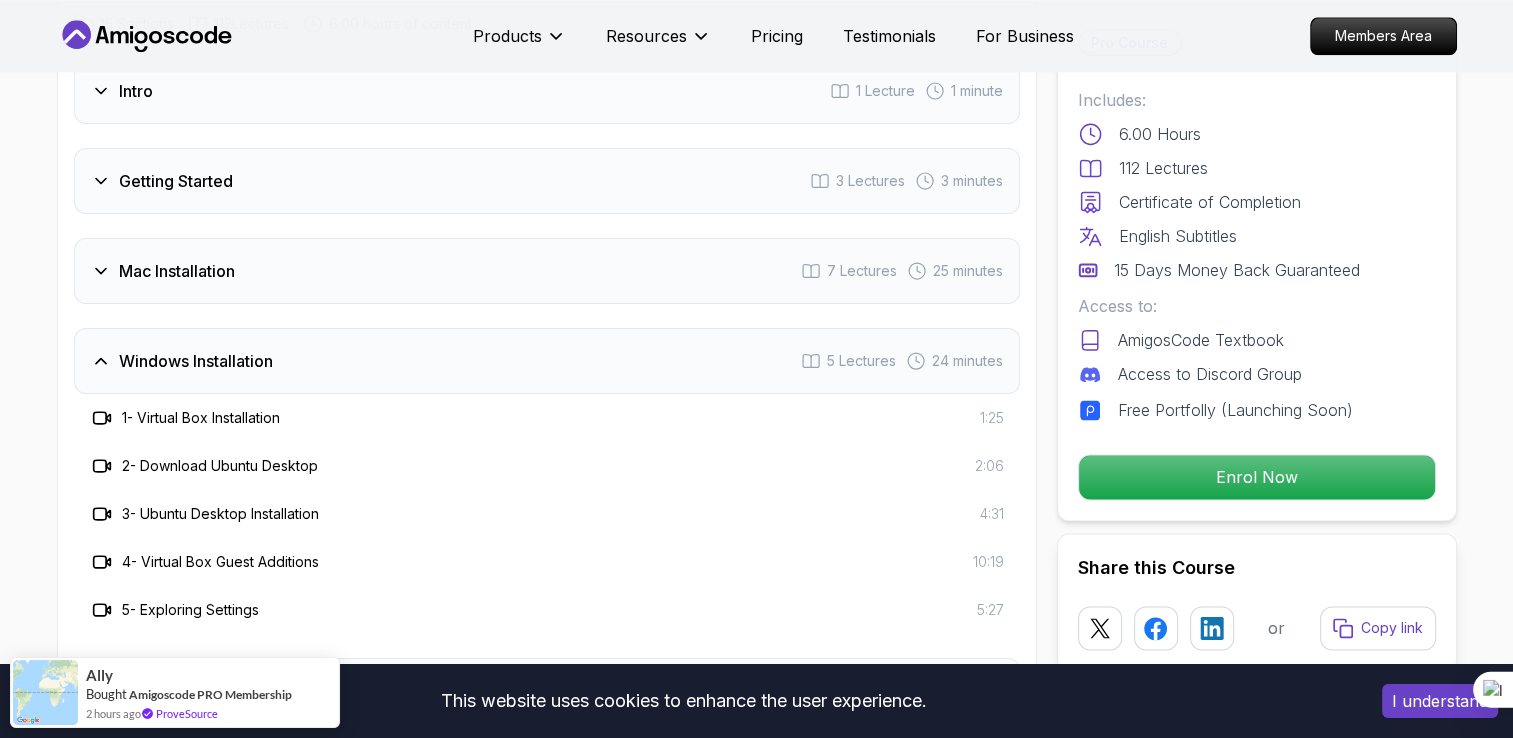 click on "Windows Installation" at bounding box center [196, 361] 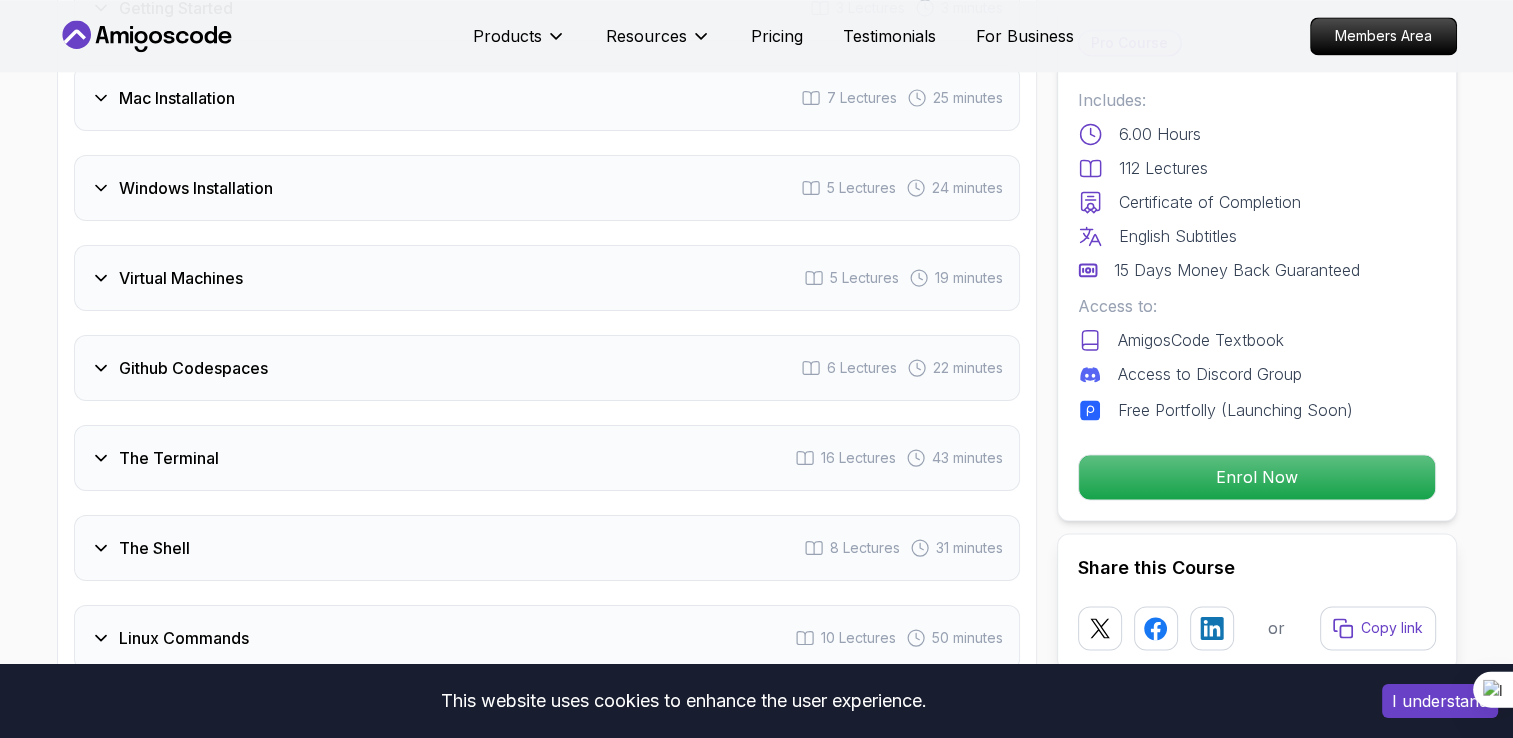 scroll, scrollTop: 2900, scrollLeft: 0, axis: vertical 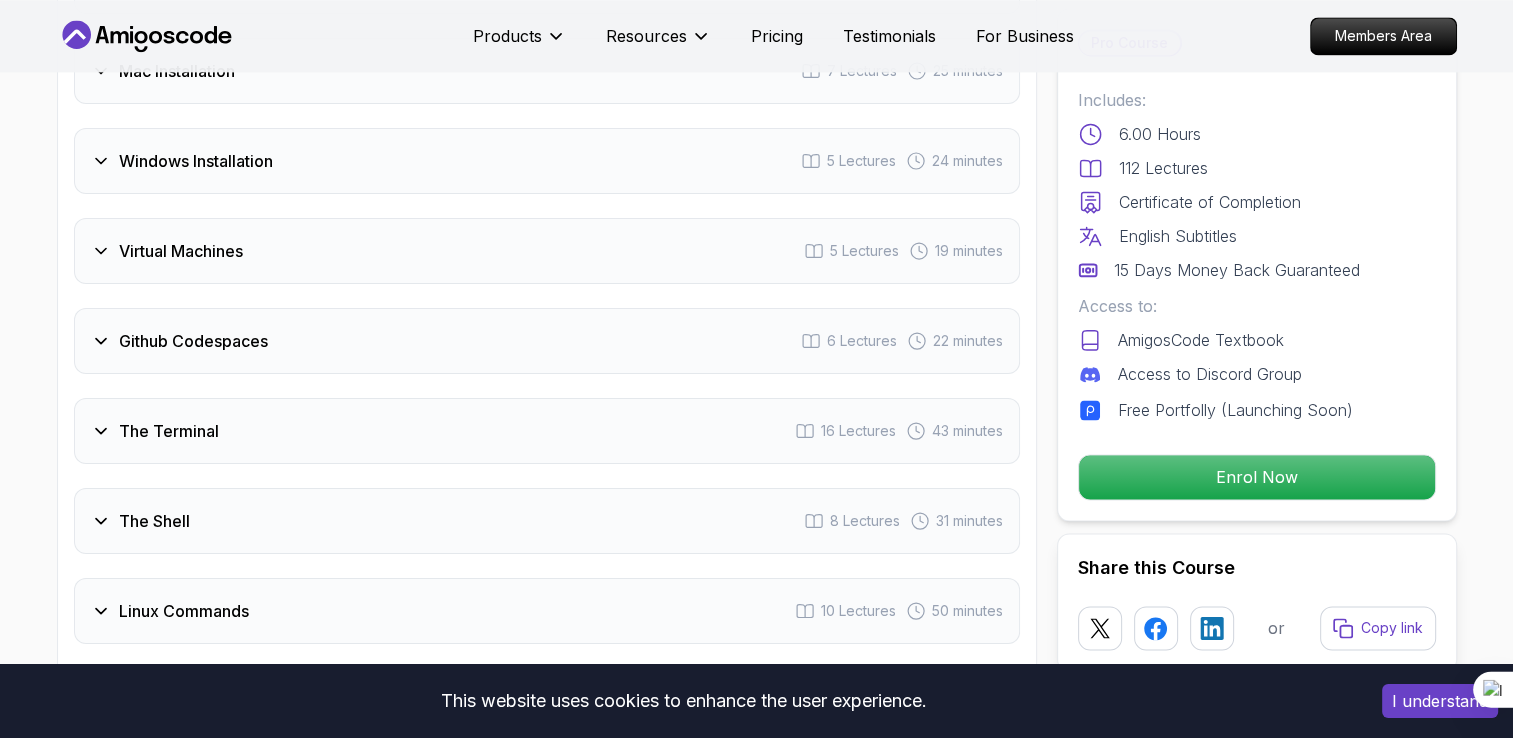 click on "Github Codespaces" at bounding box center [193, 341] 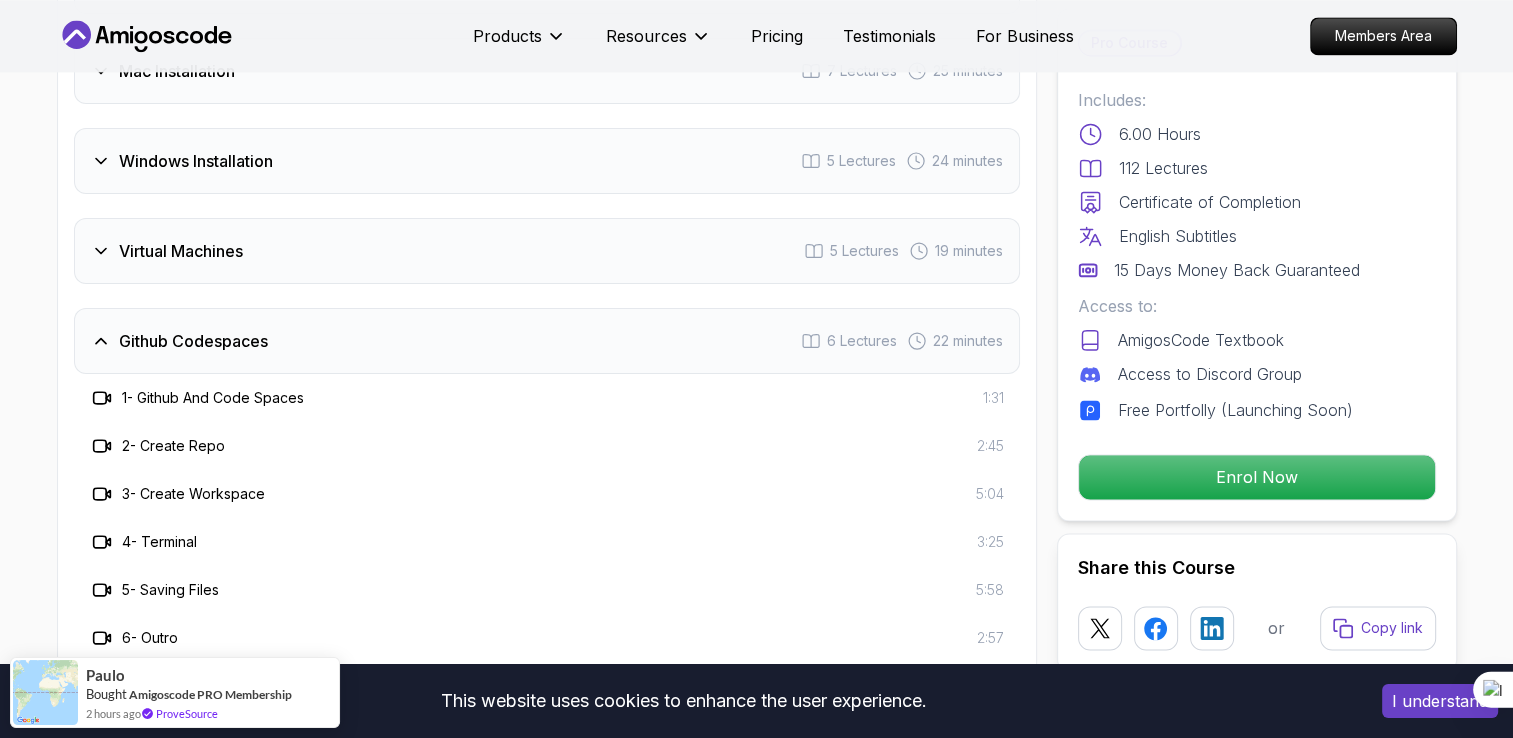 click on "Github Codespaces" at bounding box center (193, 341) 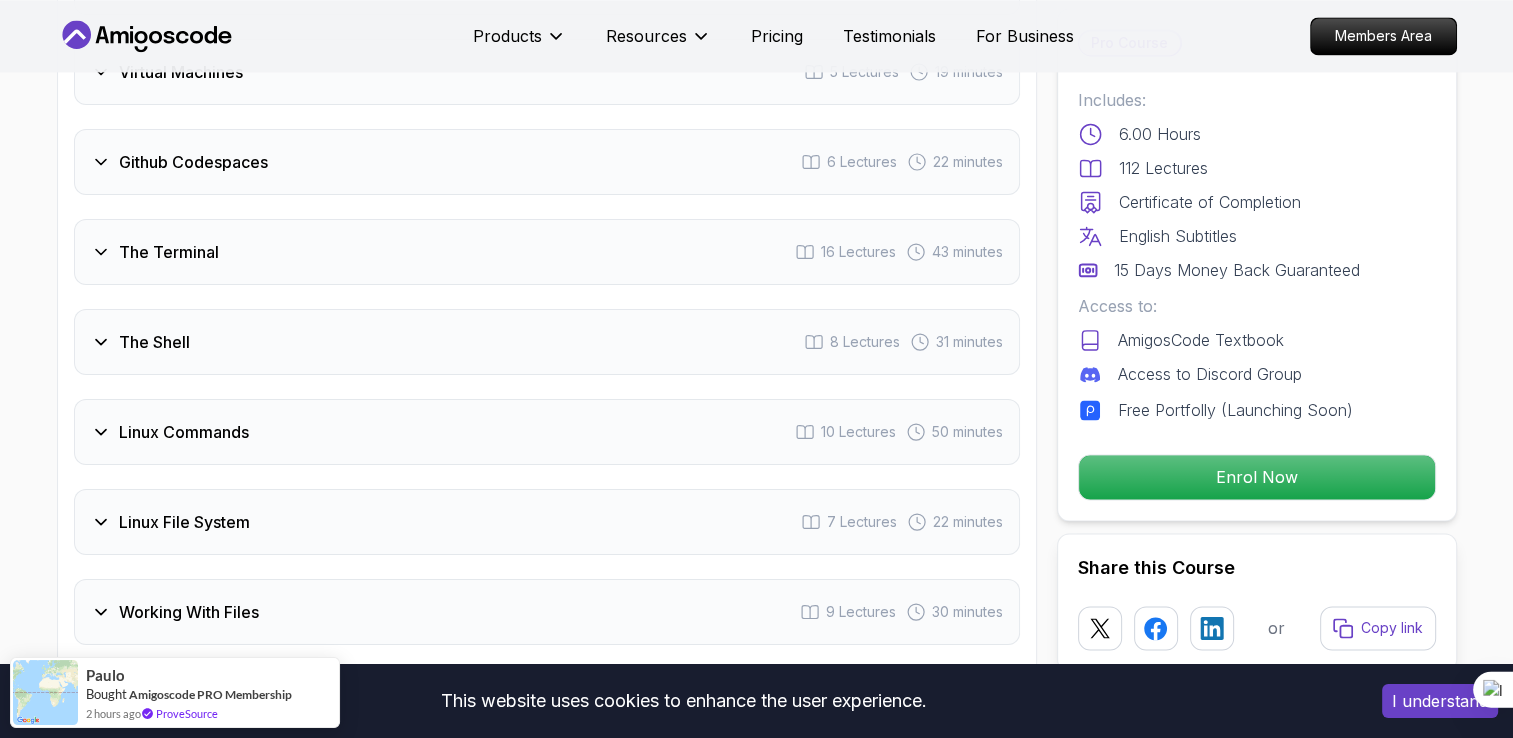 scroll, scrollTop: 3100, scrollLeft: 0, axis: vertical 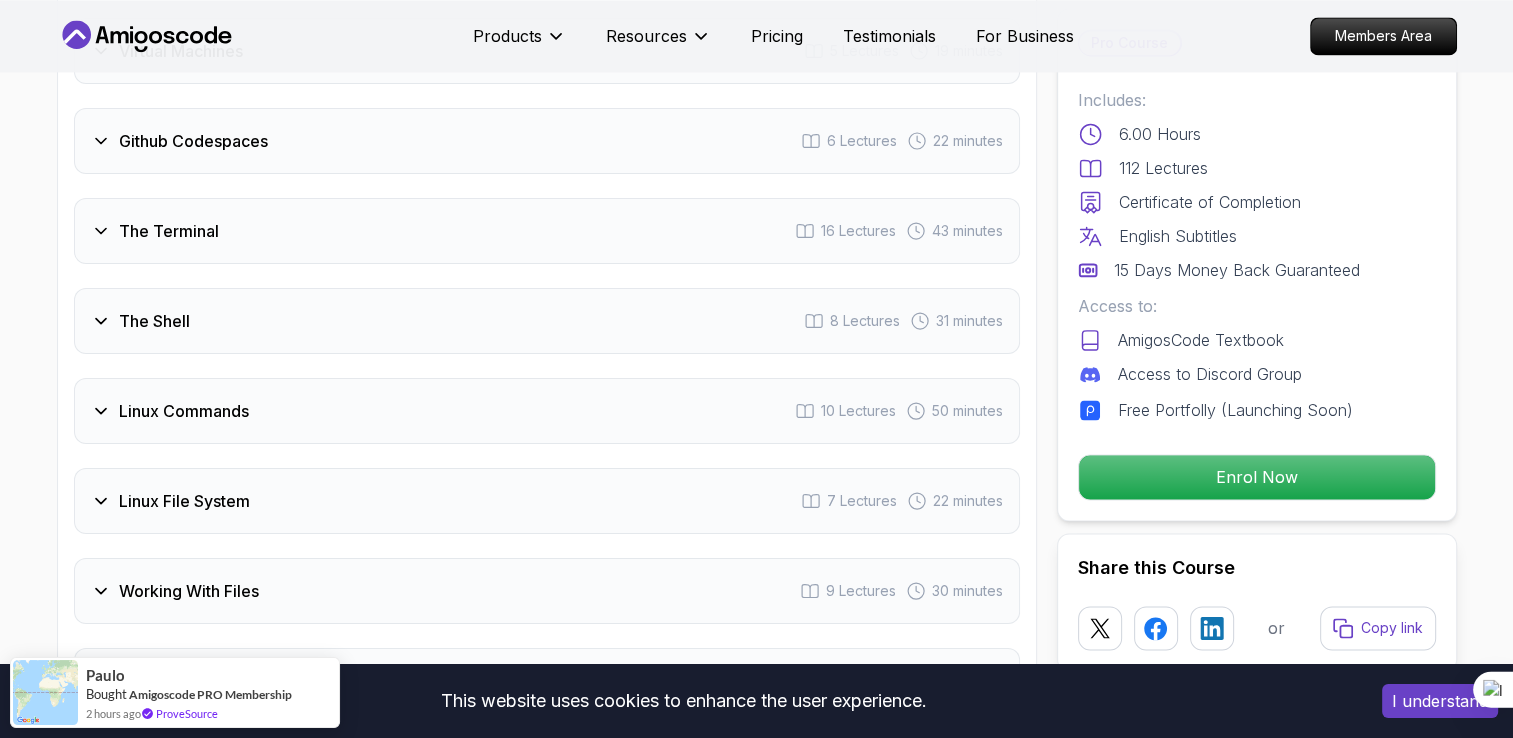 click on "The Terminal" at bounding box center [169, 231] 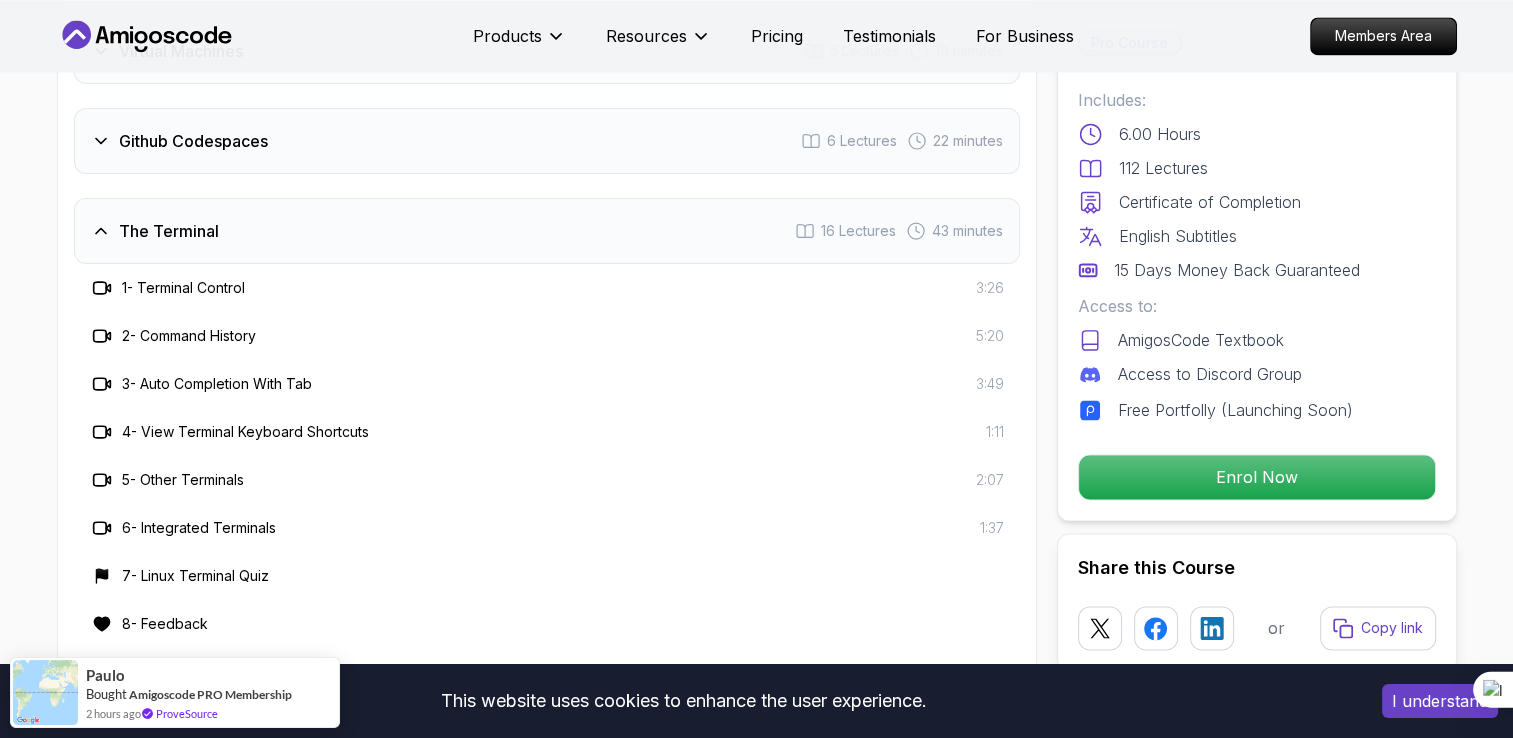 click on "The Terminal 16   Lectures     43 minutes" at bounding box center (547, 231) 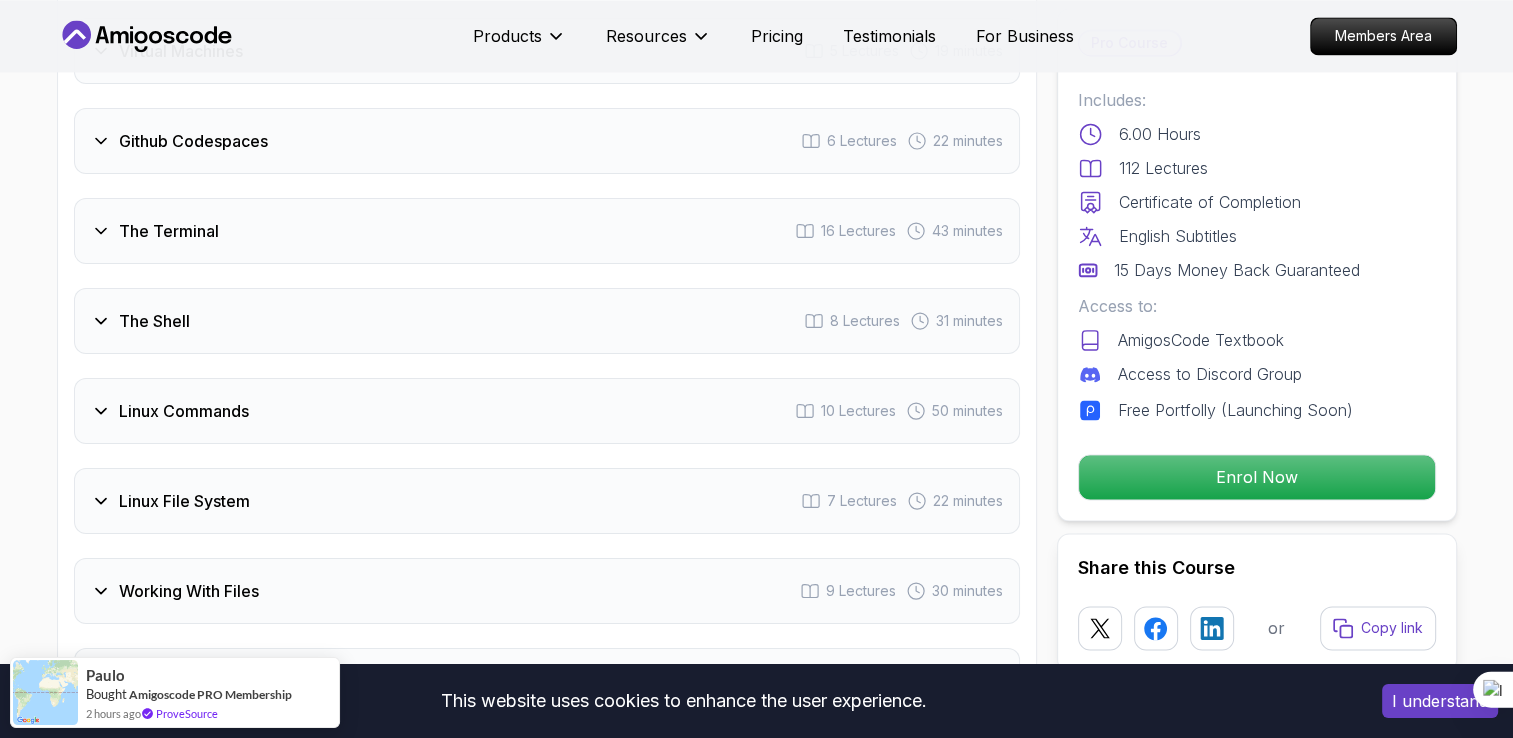 click on "The Shell 8   Lectures     31 minutes" at bounding box center (547, 321) 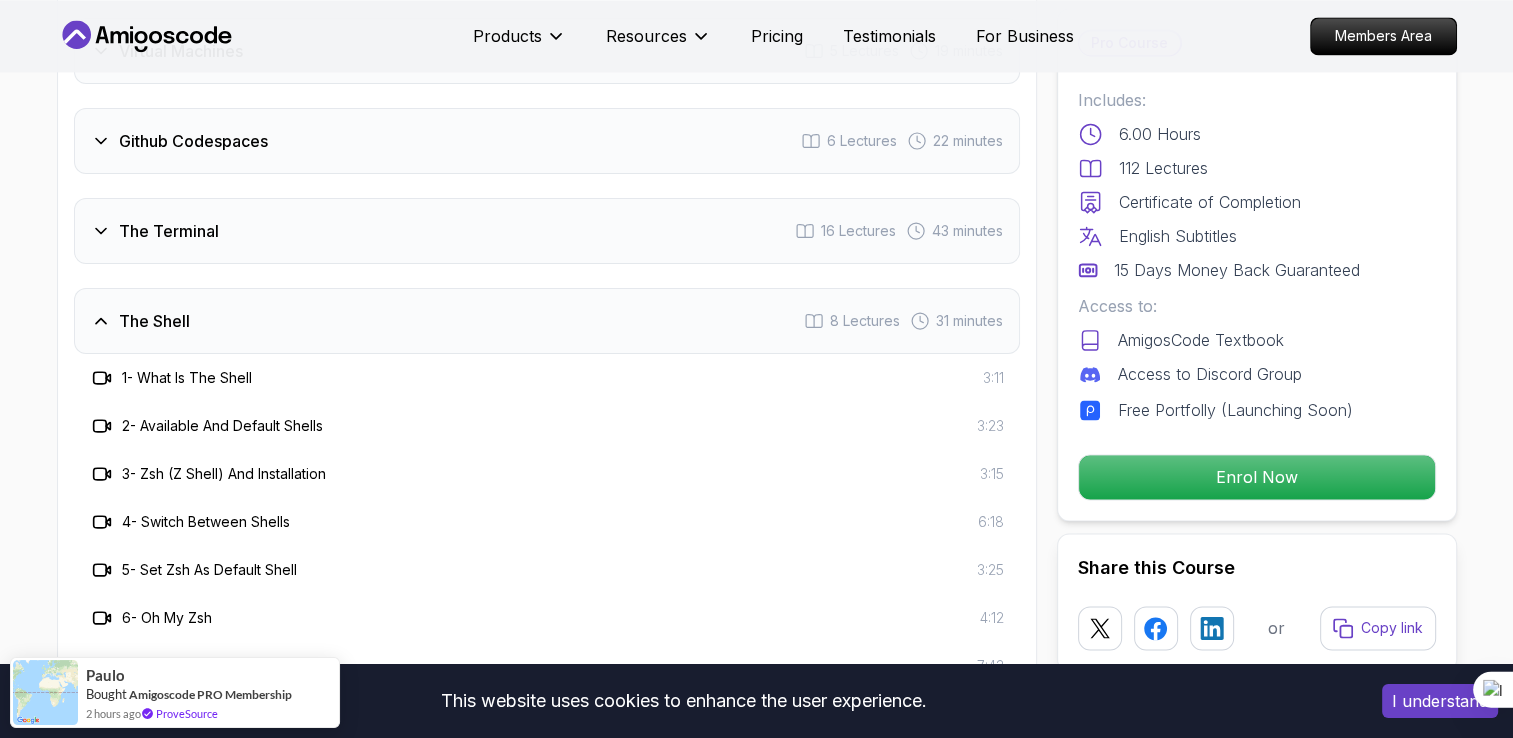 click on "The Shell 8   Lectures     31 minutes" at bounding box center [547, 321] 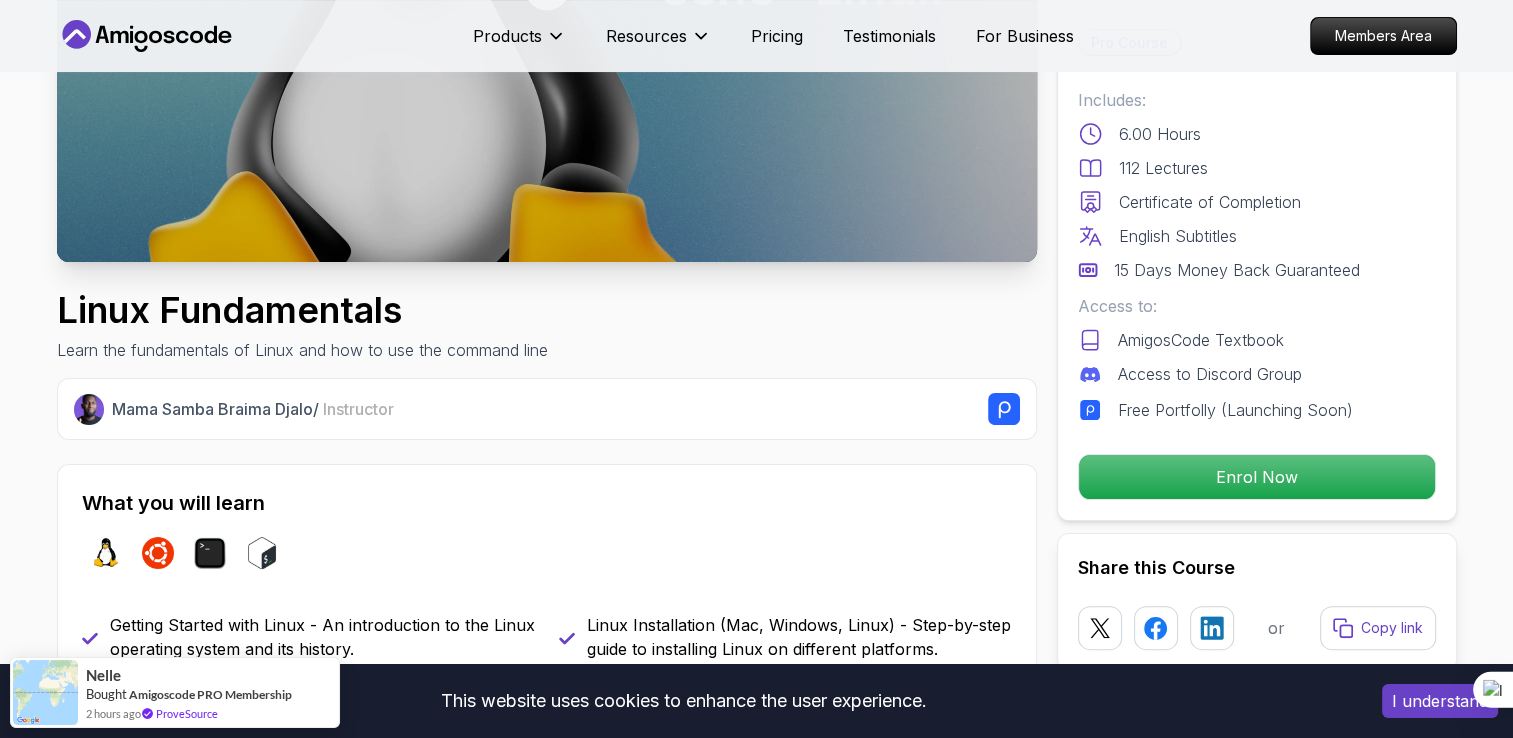 scroll, scrollTop: 400, scrollLeft: 0, axis: vertical 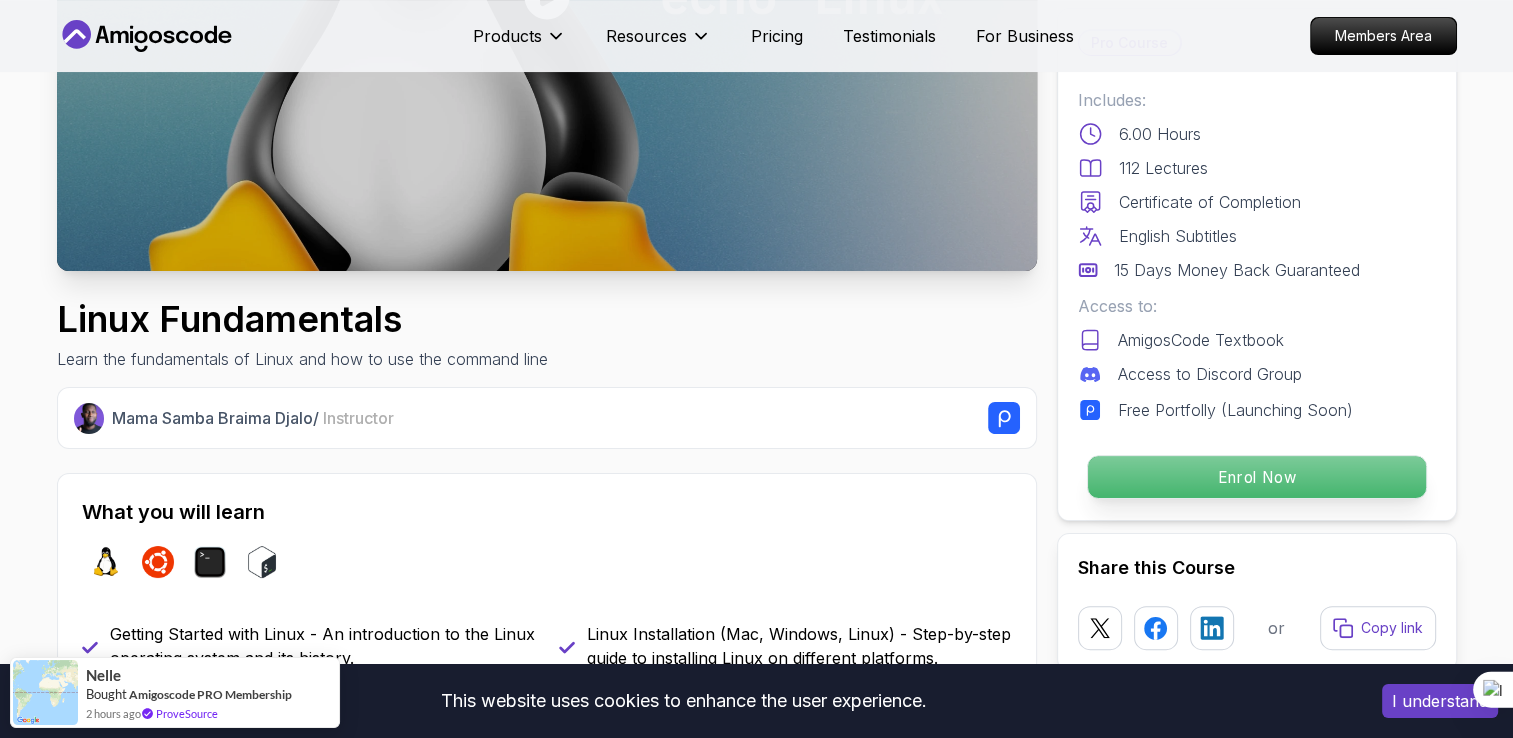 click on "Enrol Now" at bounding box center (1256, 477) 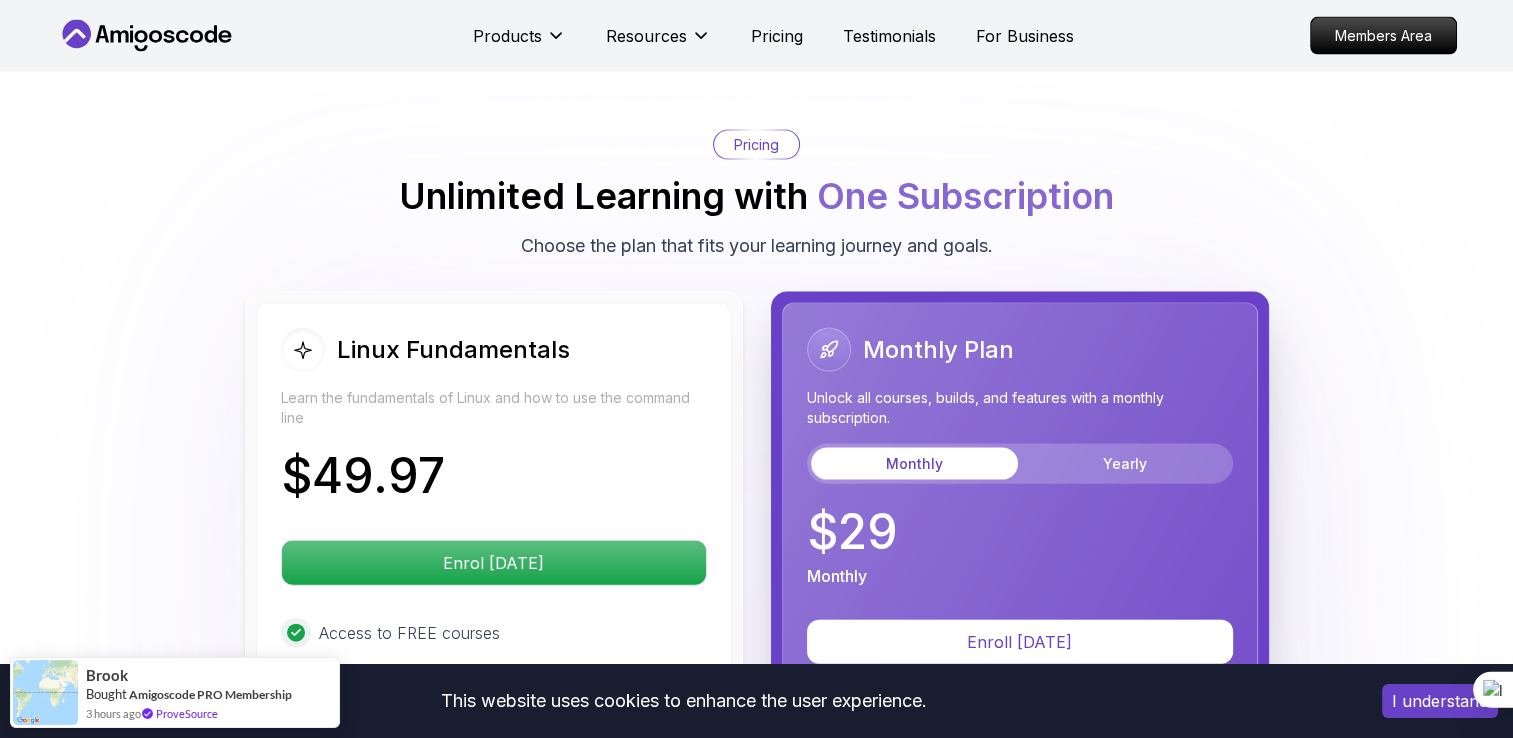 scroll, scrollTop: 4237, scrollLeft: 0, axis: vertical 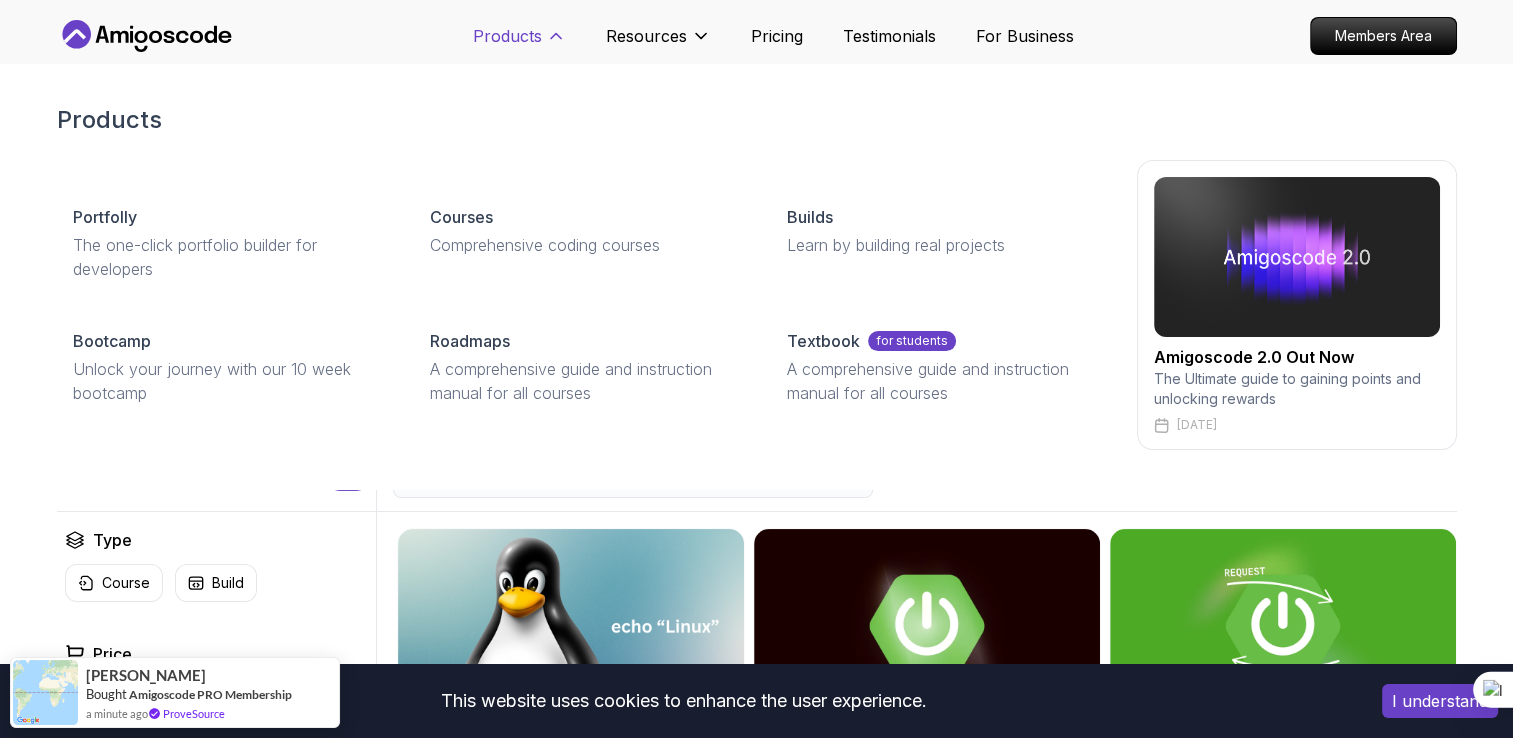 click on "Products" at bounding box center [507, 36] 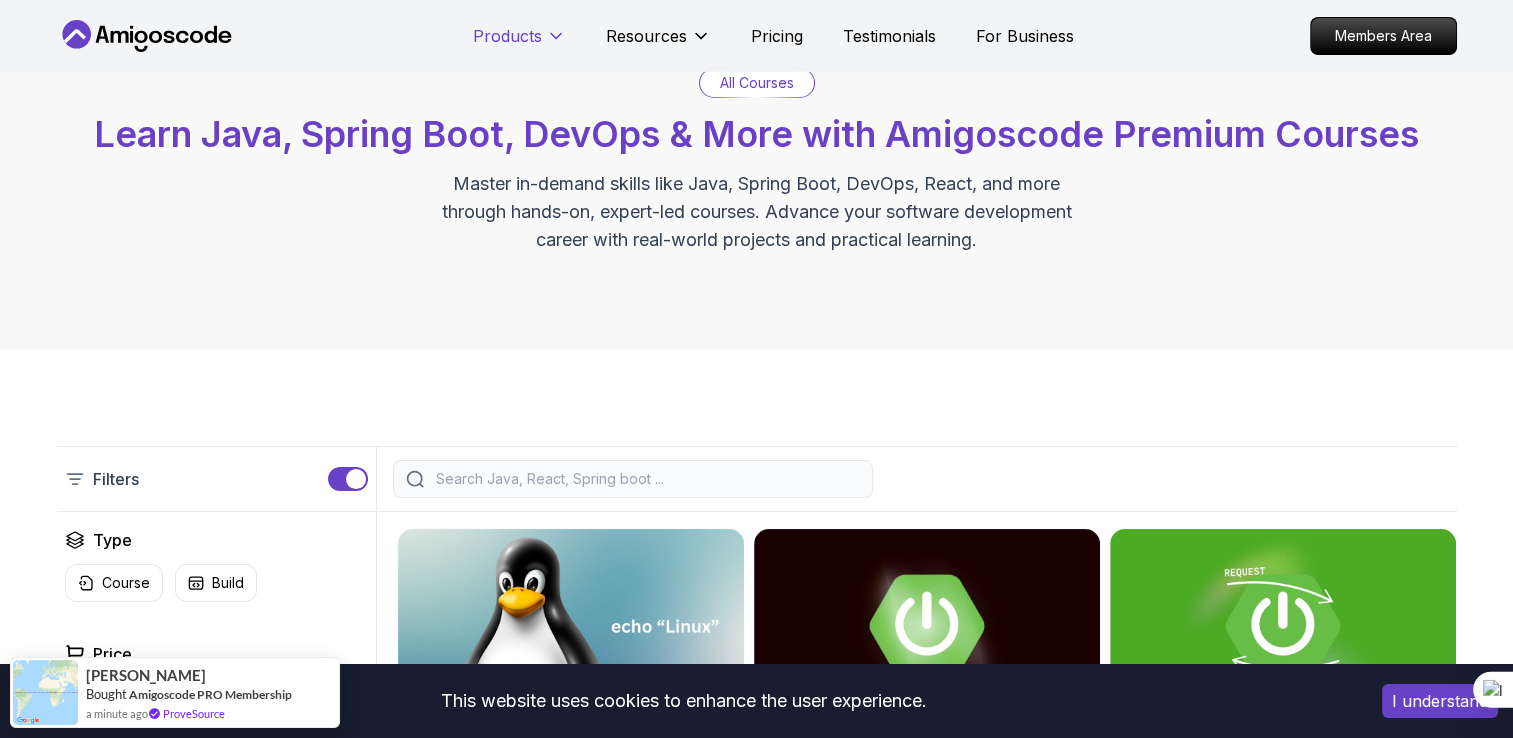 click on "Products" at bounding box center (507, 36) 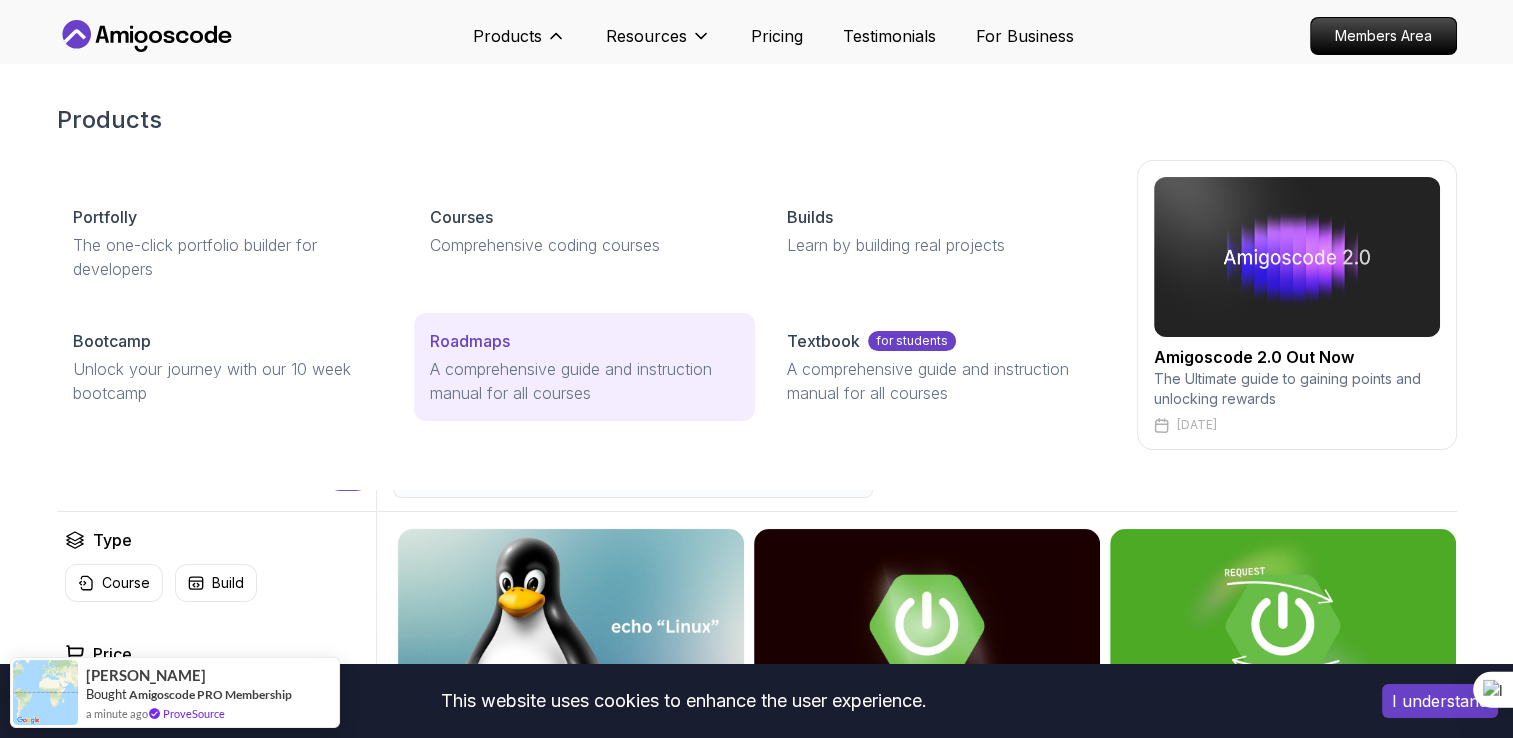 click on "Roadmaps" at bounding box center (584, 341) 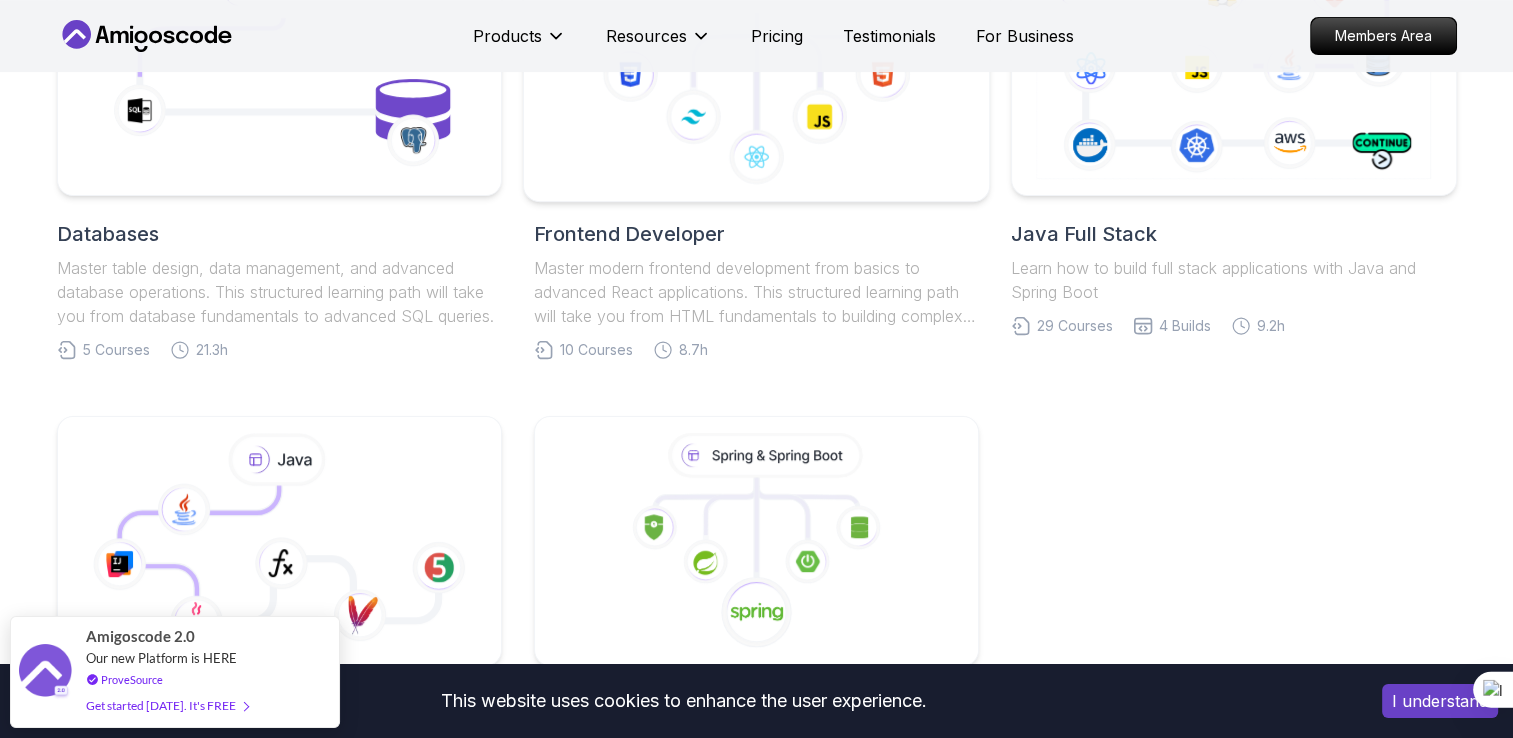 scroll, scrollTop: 300, scrollLeft: 0, axis: vertical 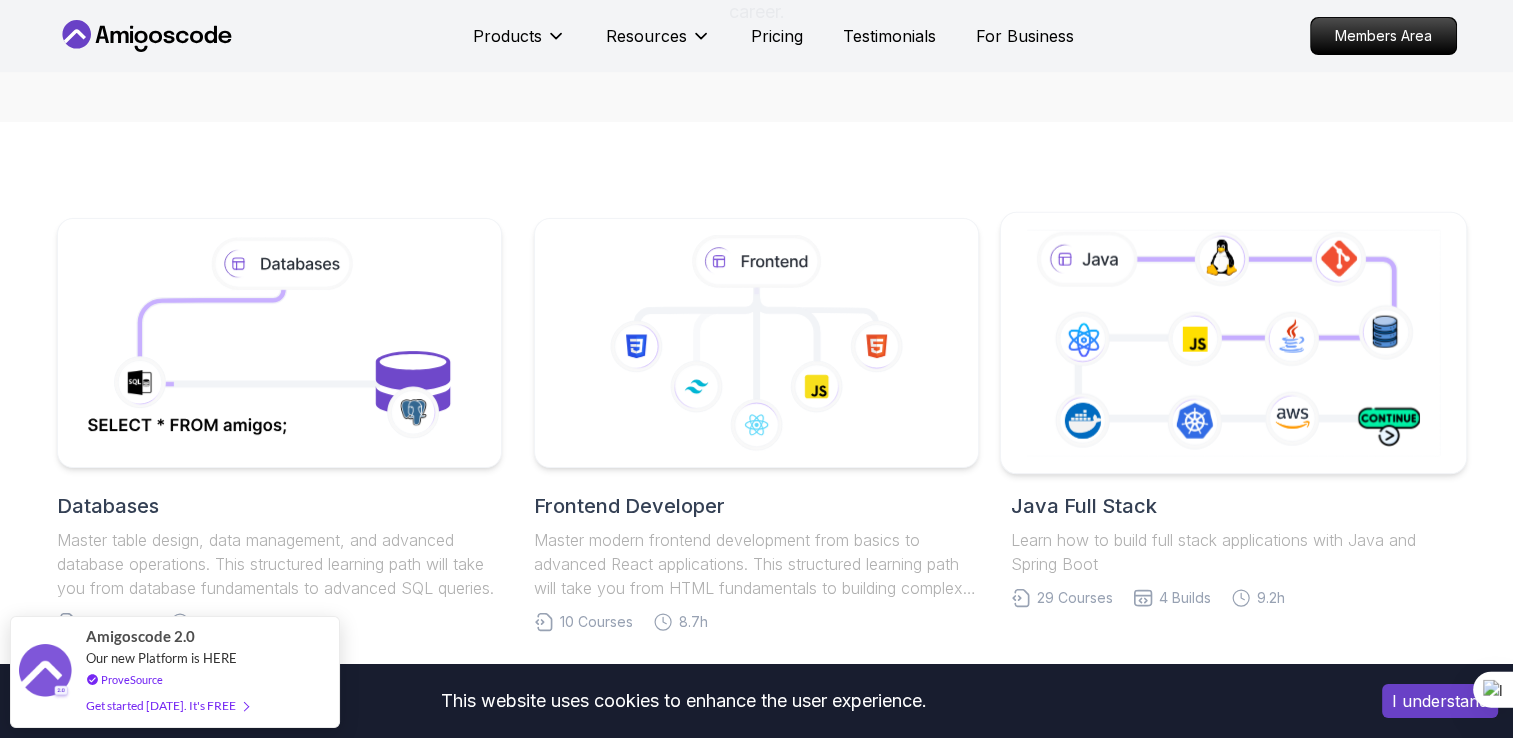 click 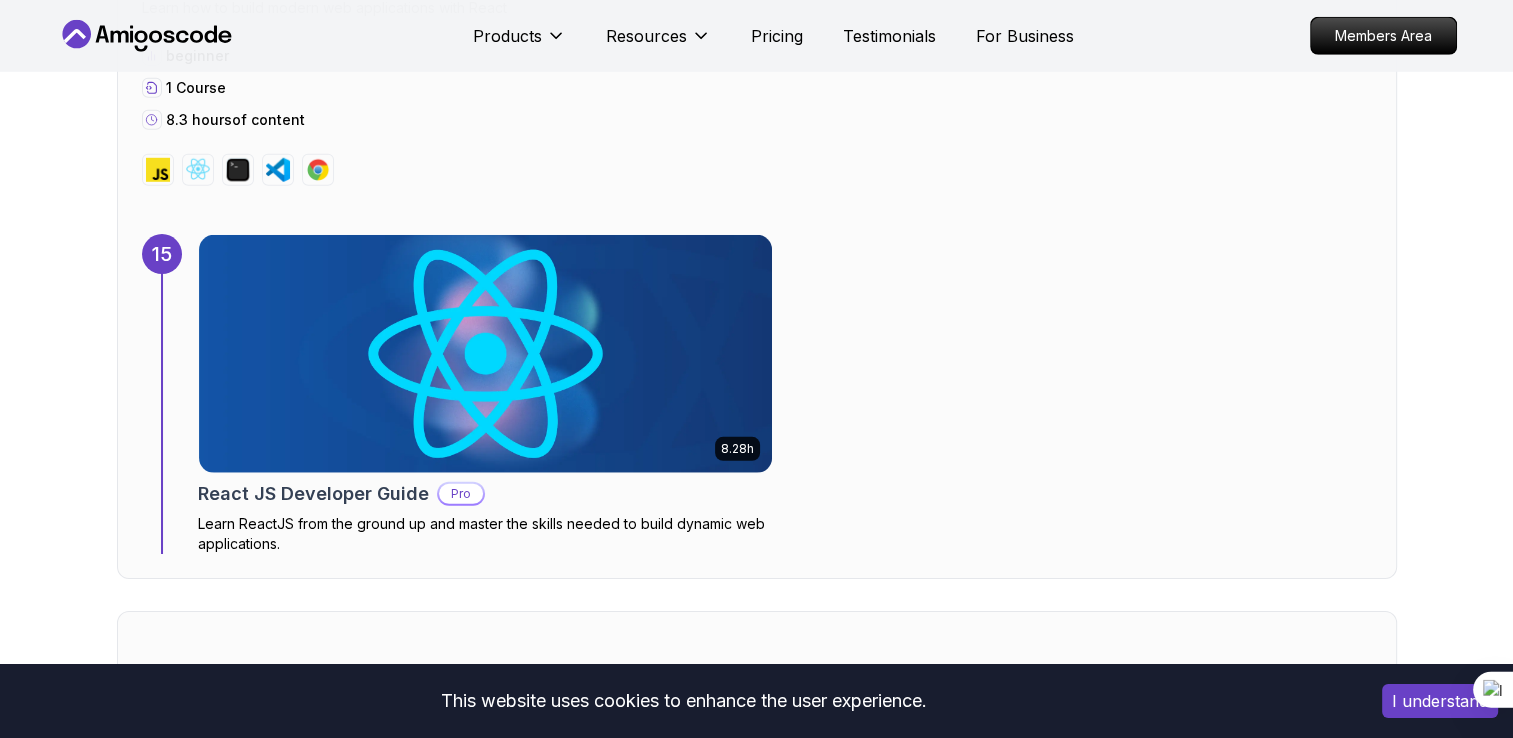 scroll, scrollTop: 13100, scrollLeft: 0, axis: vertical 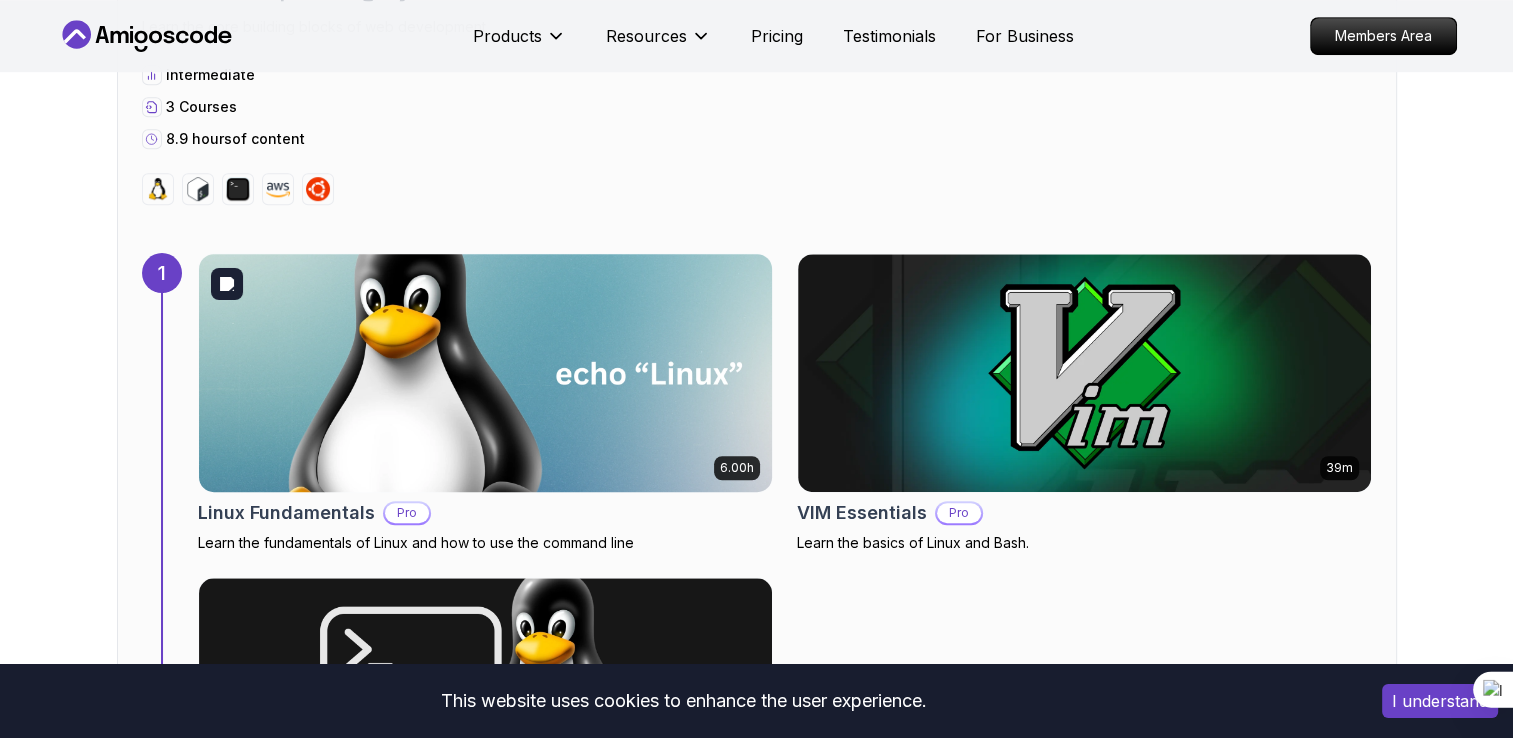click at bounding box center [485, 373] 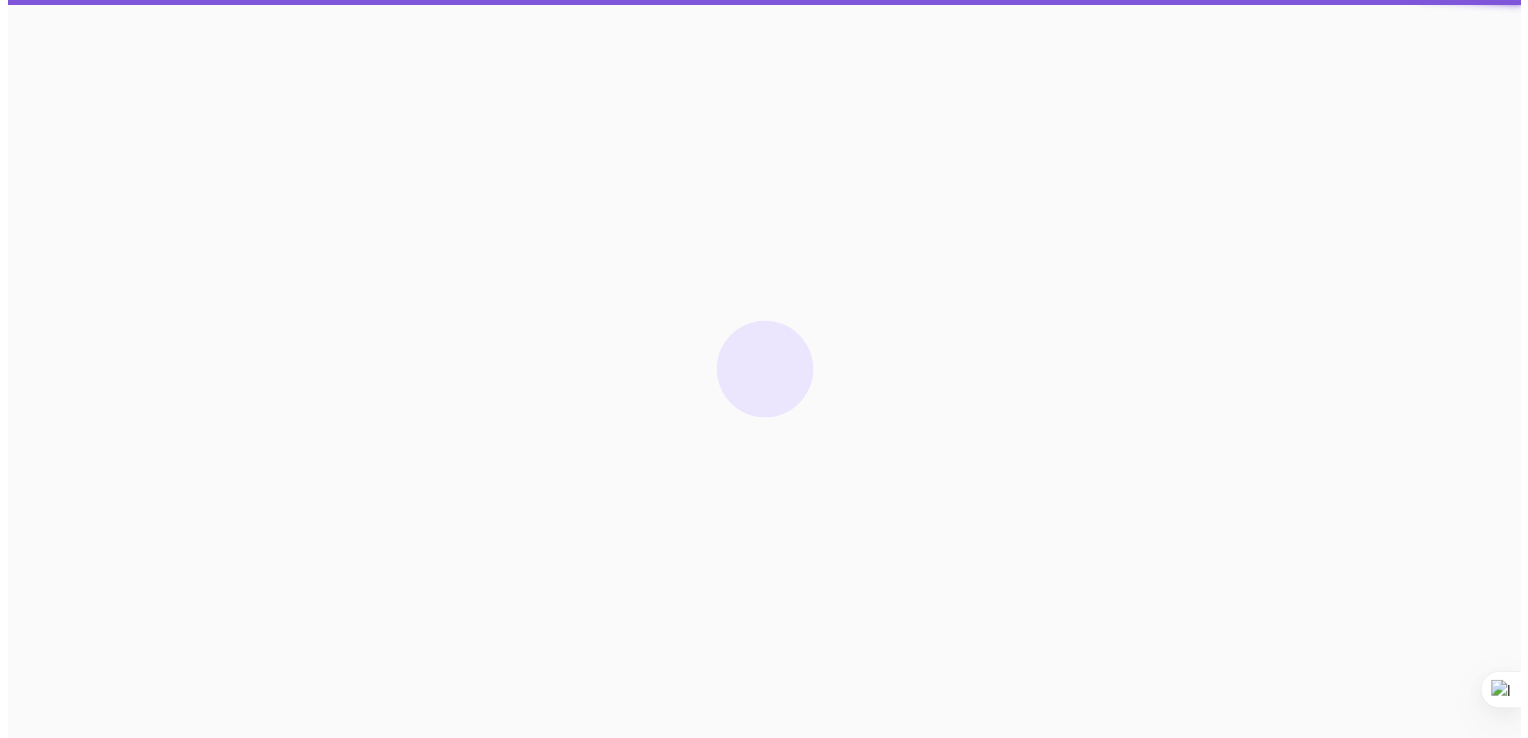 scroll, scrollTop: 0, scrollLeft: 0, axis: both 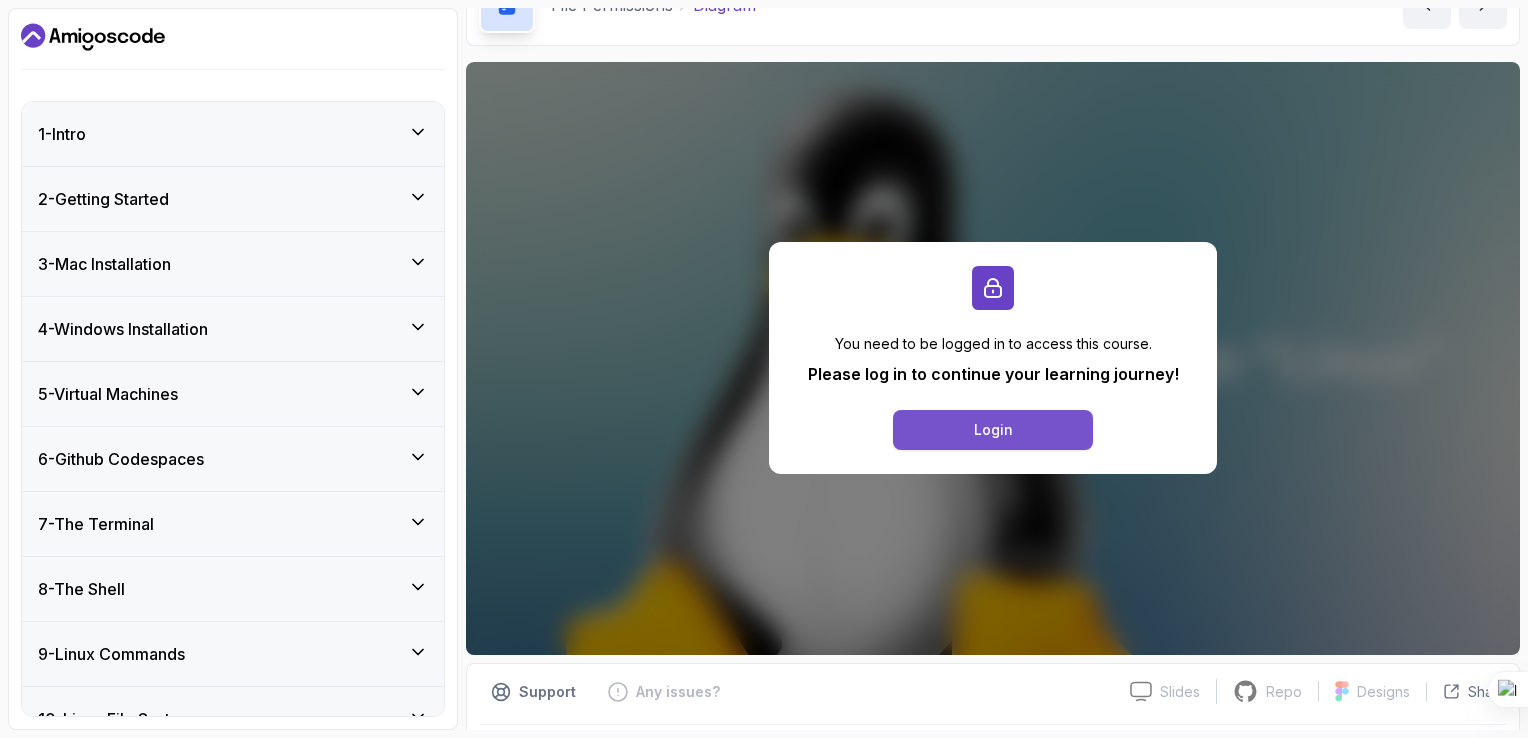 click on "Login" at bounding box center [993, 430] 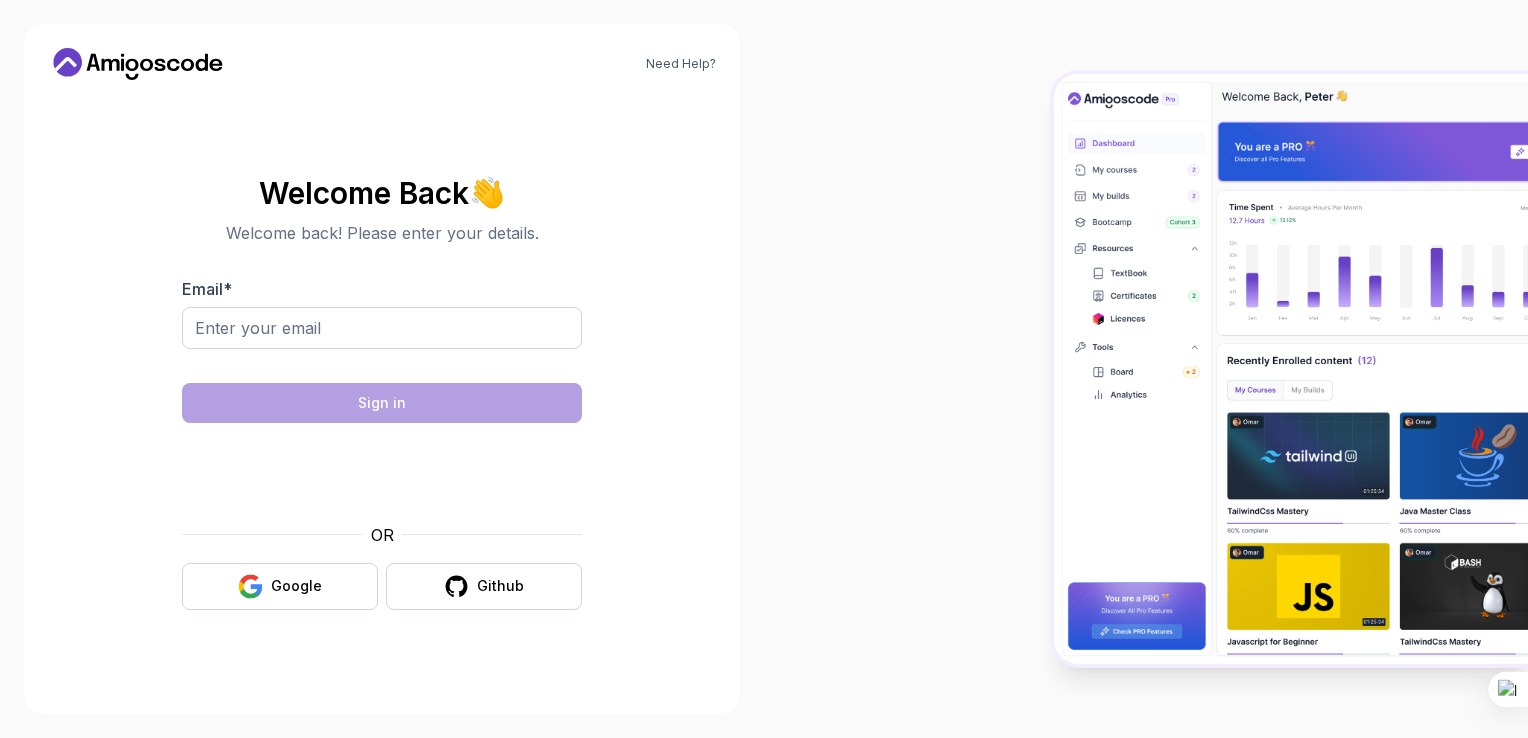 scroll, scrollTop: 0, scrollLeft: 0, axis: both 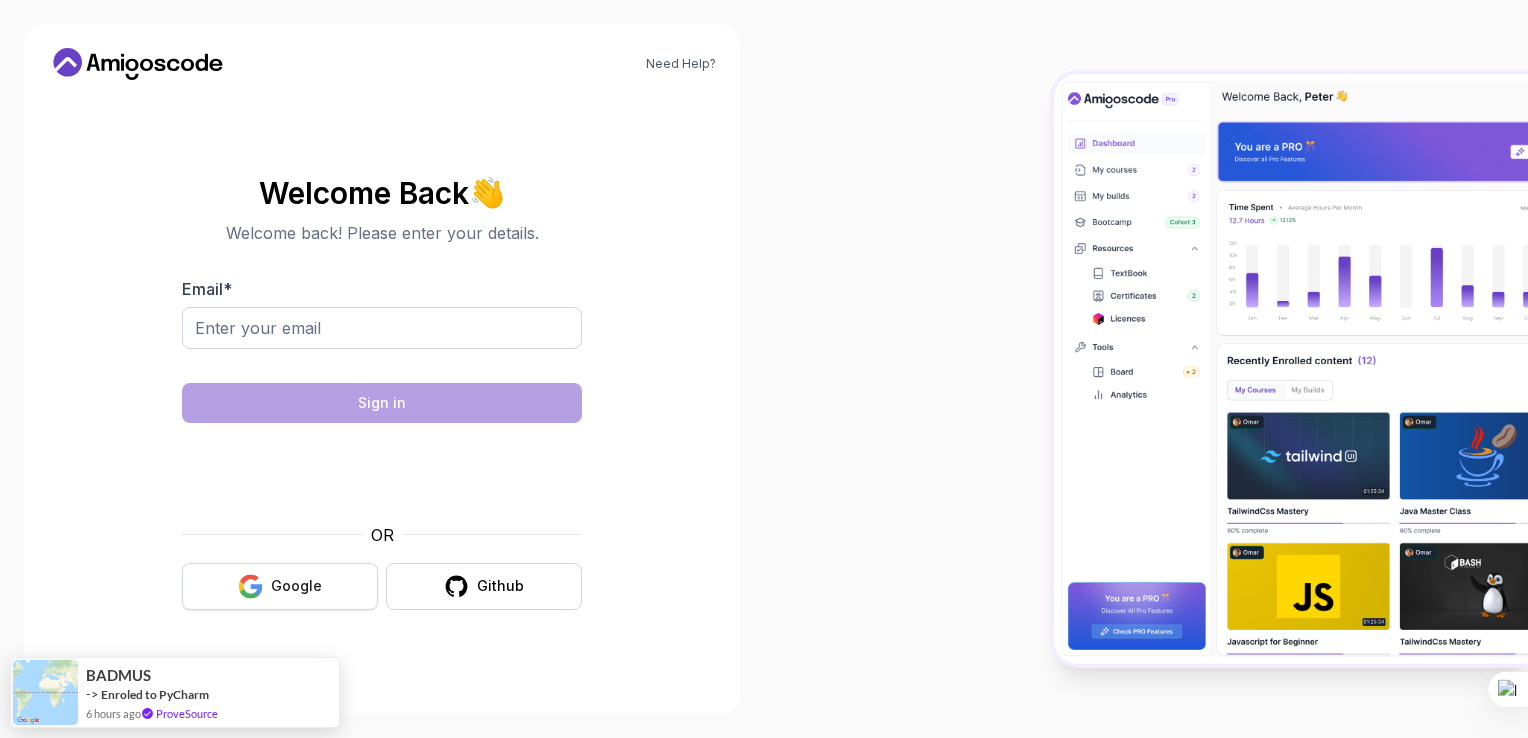 click on "Google" at bounding box center [296, 586] 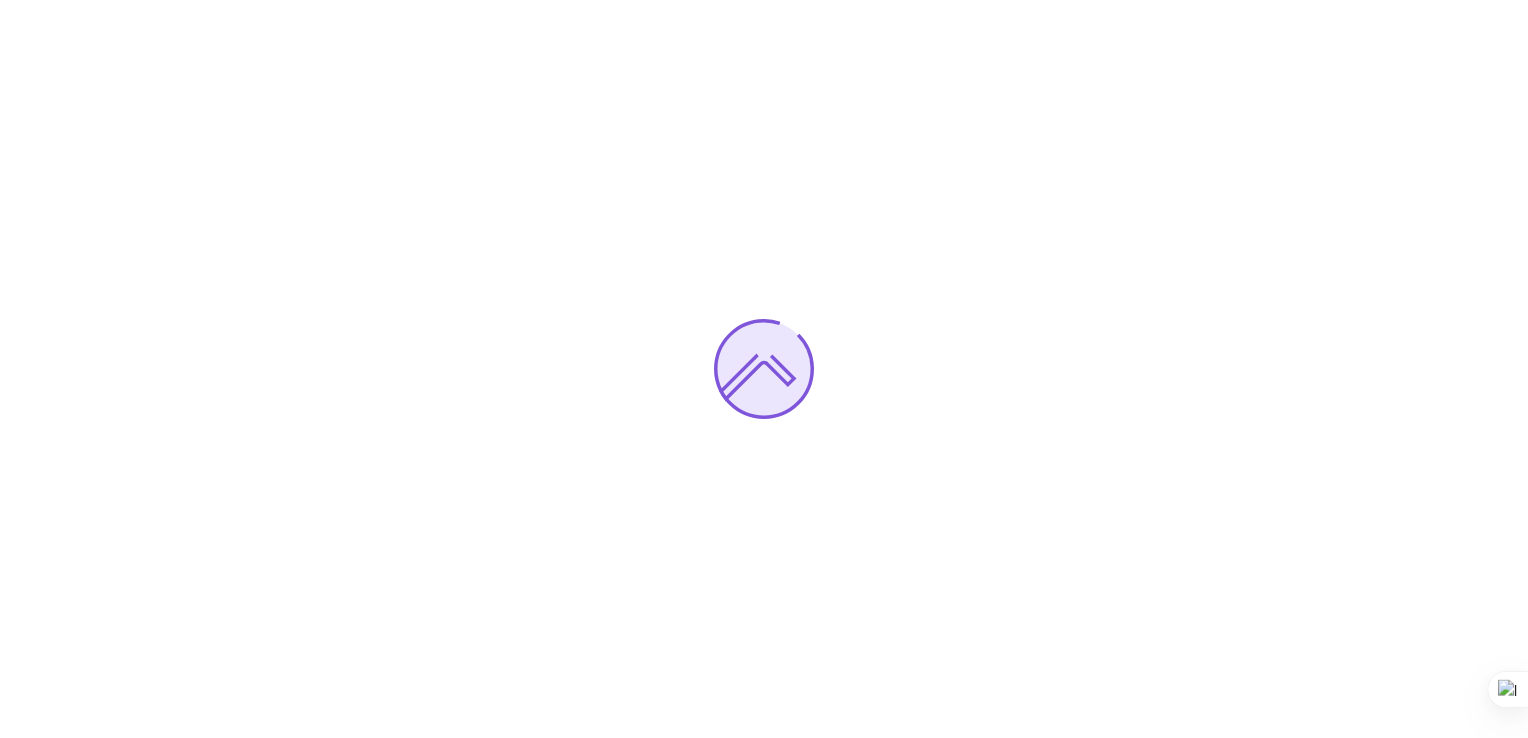 scroll, scrollTop: 0, scrollLeft: 0, axis: both 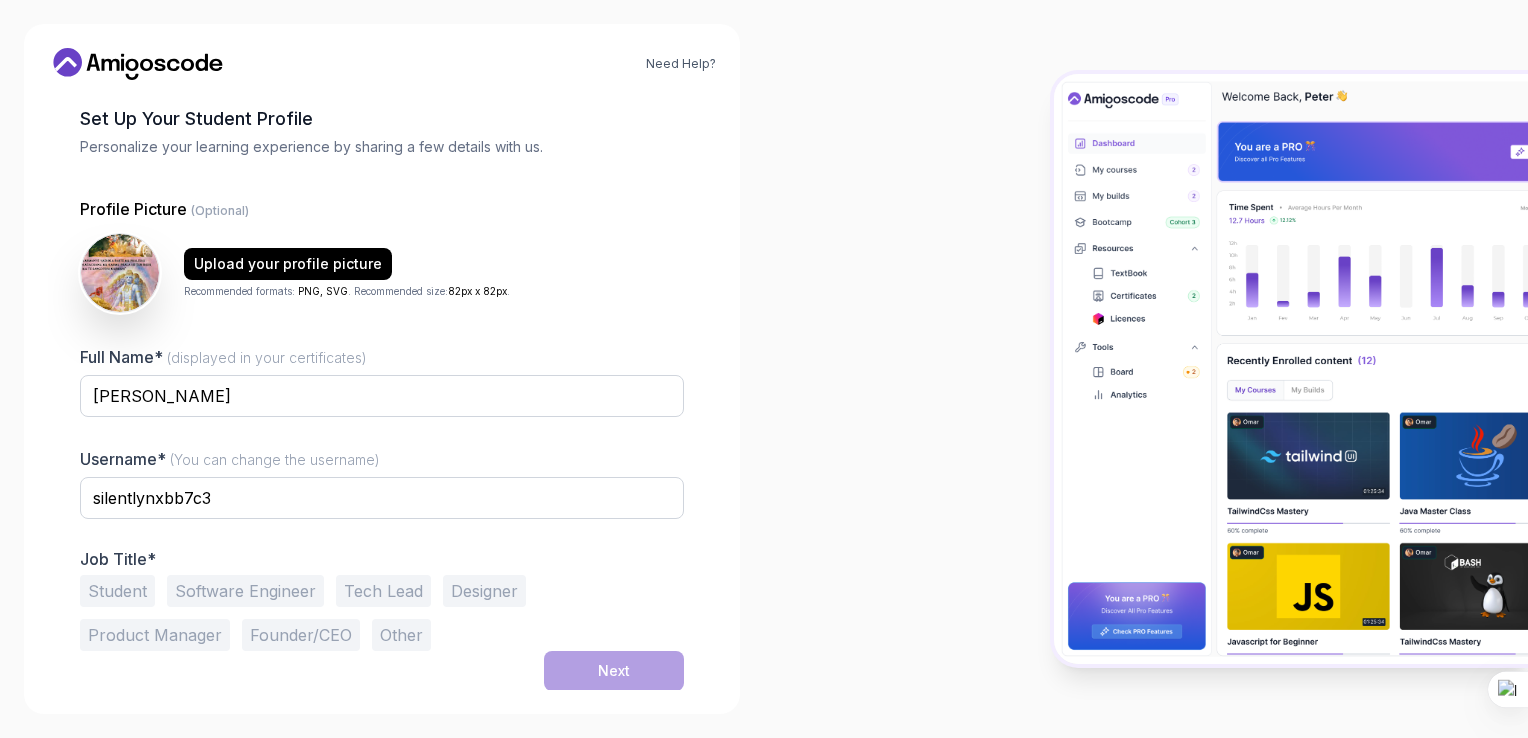 click on "Student" at bounding box center (117, 591) 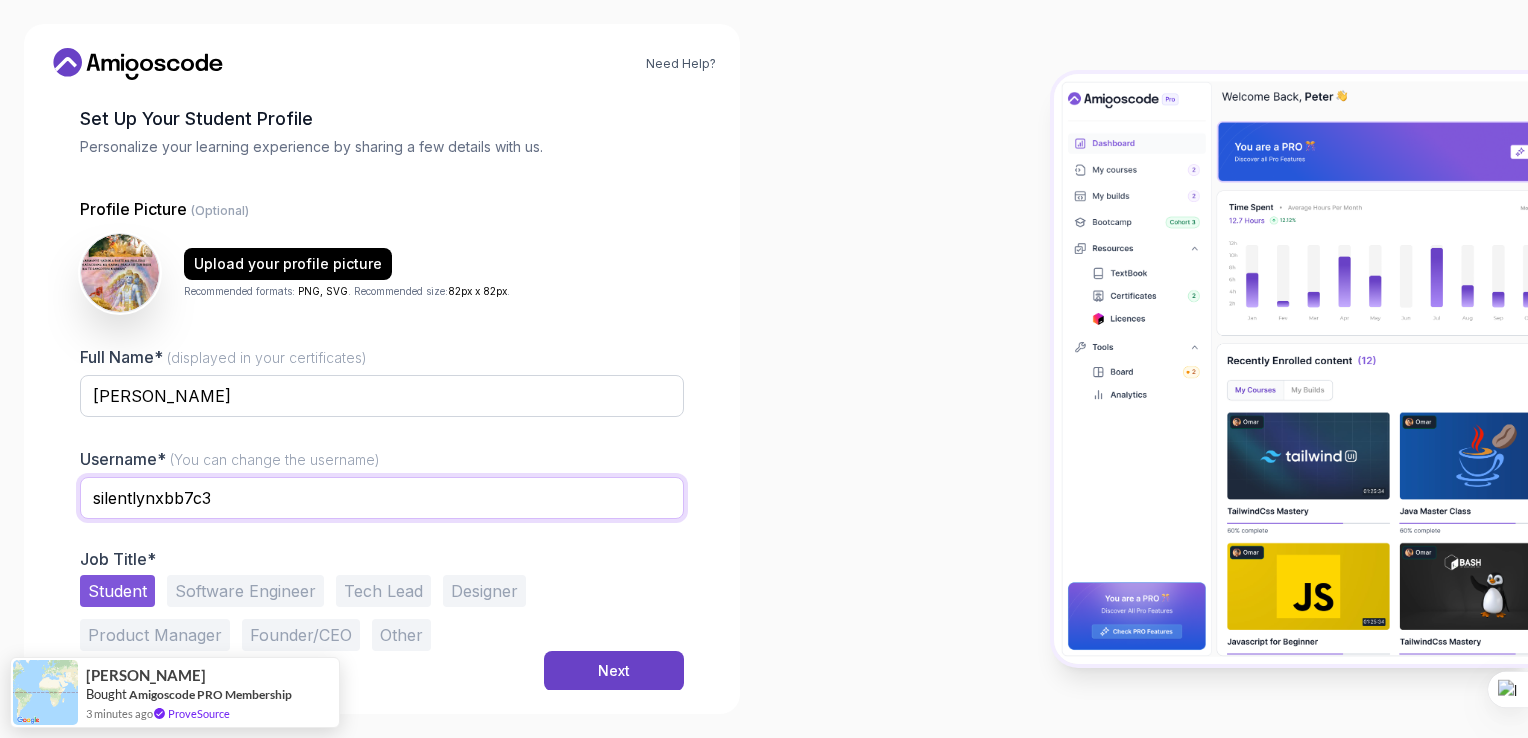 click on "silentlynxbb7c3" at bounding box center [382, 498] 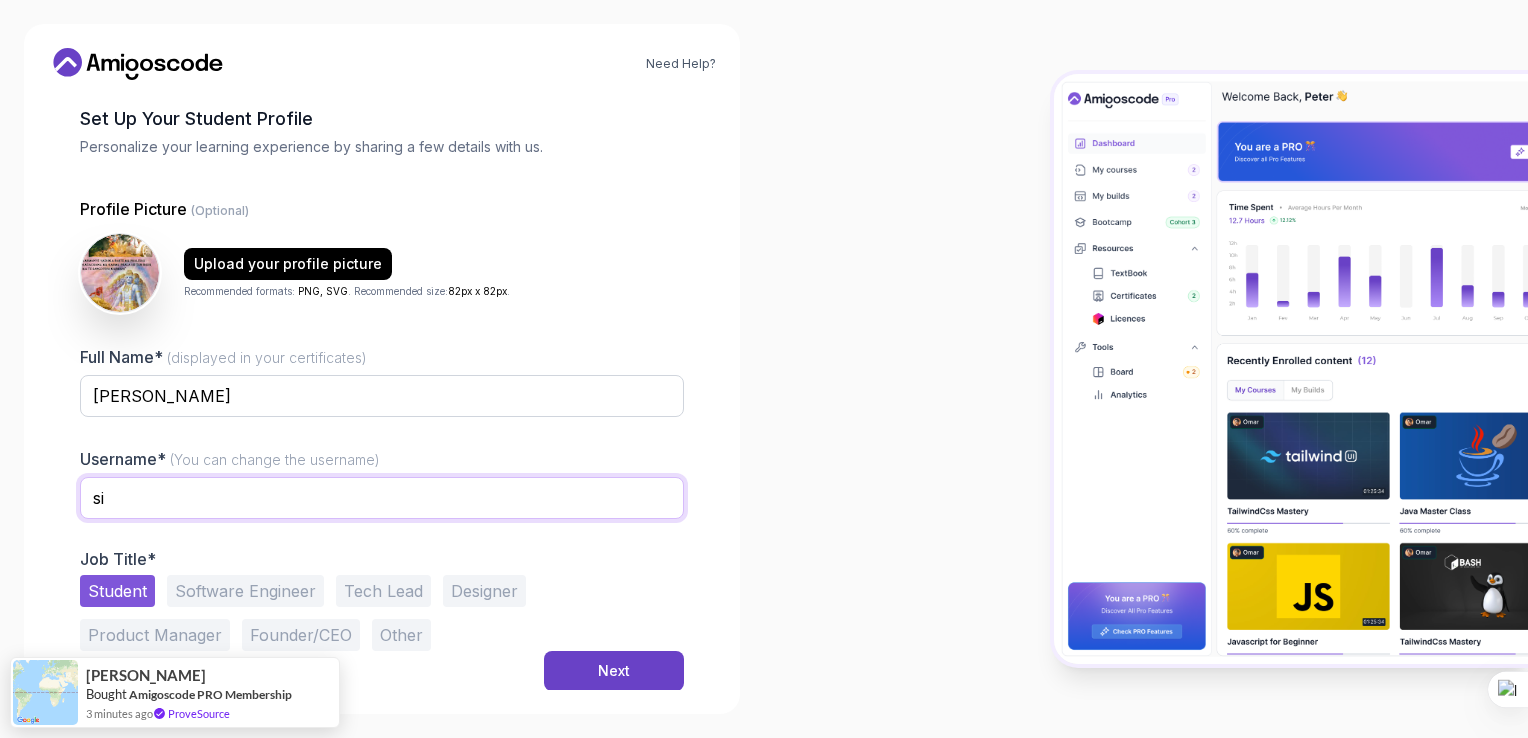 type on "s" 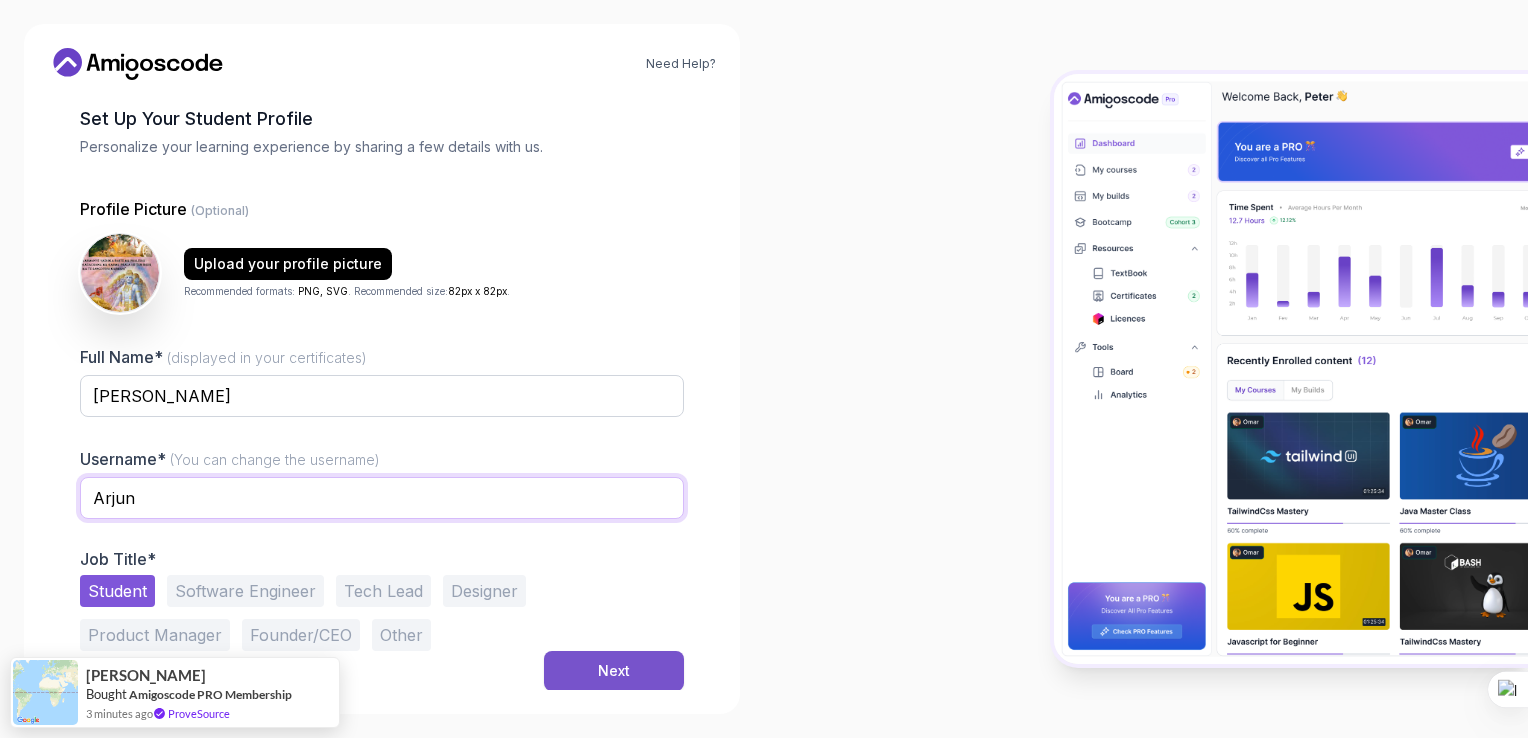 type on "Arjun" 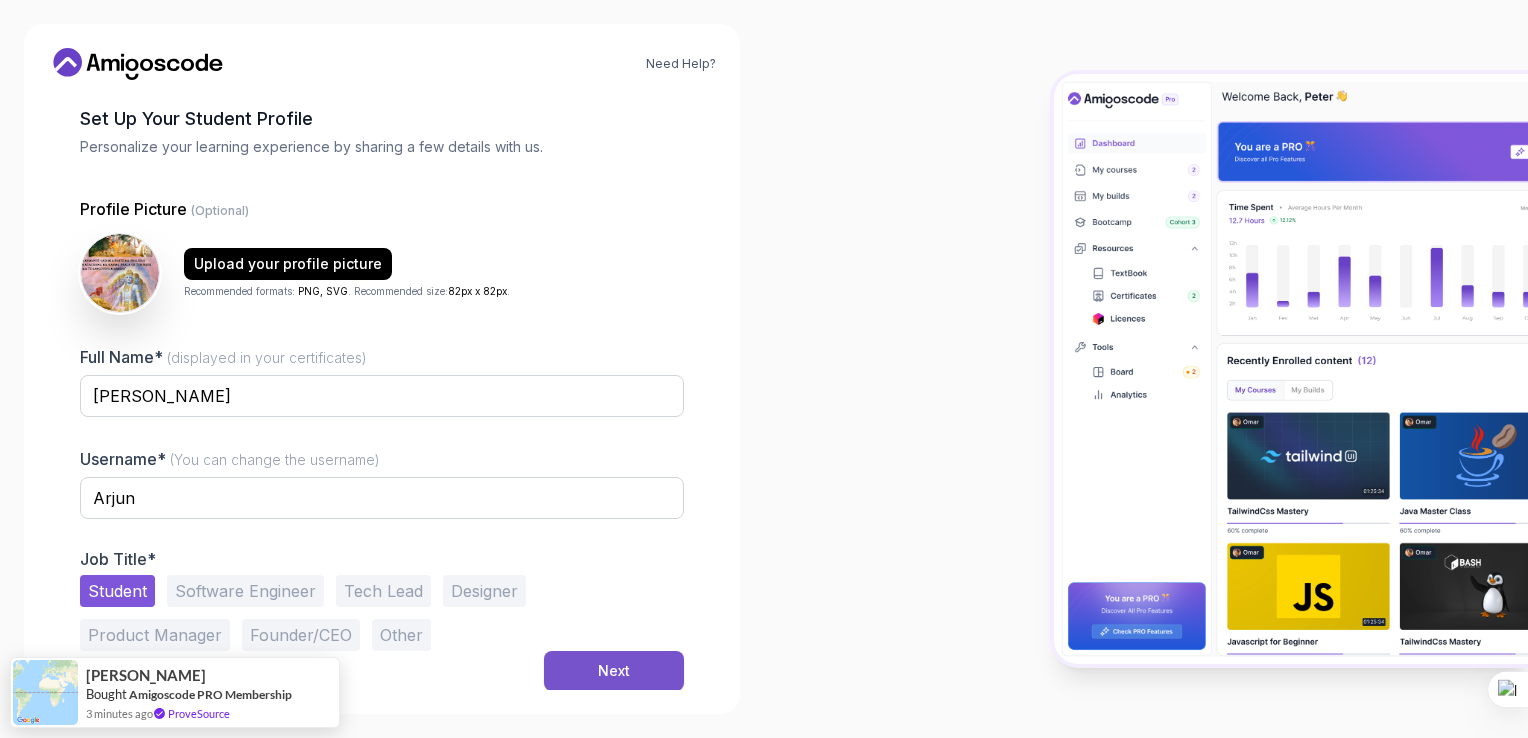 click on "Next" at bounding box center (614, 671) 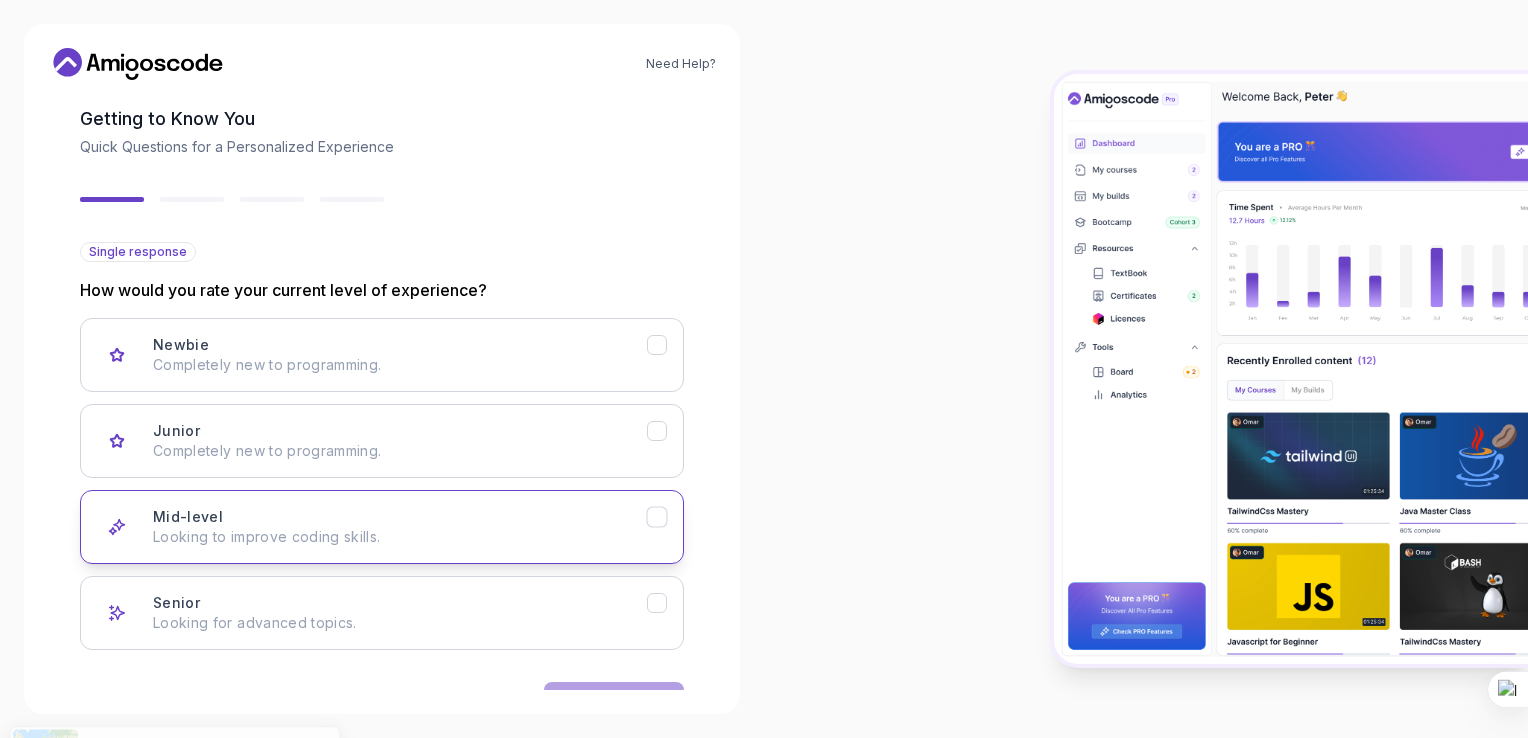 click on "Mid-level Looking to improve coding skills." at bounding box center [382, 527] 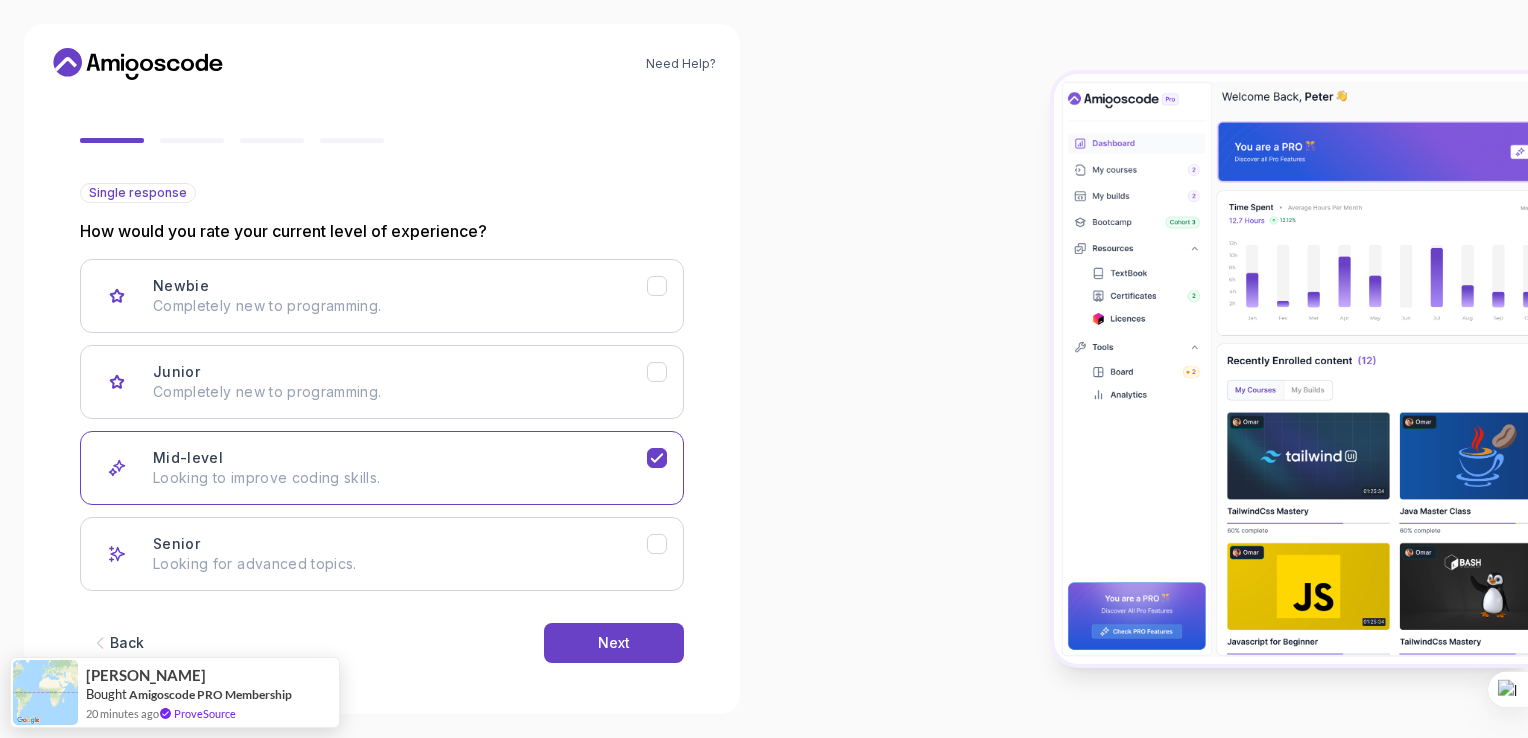 scroll, scrollTop: 156, scrollLeft: 0, axis: vertical 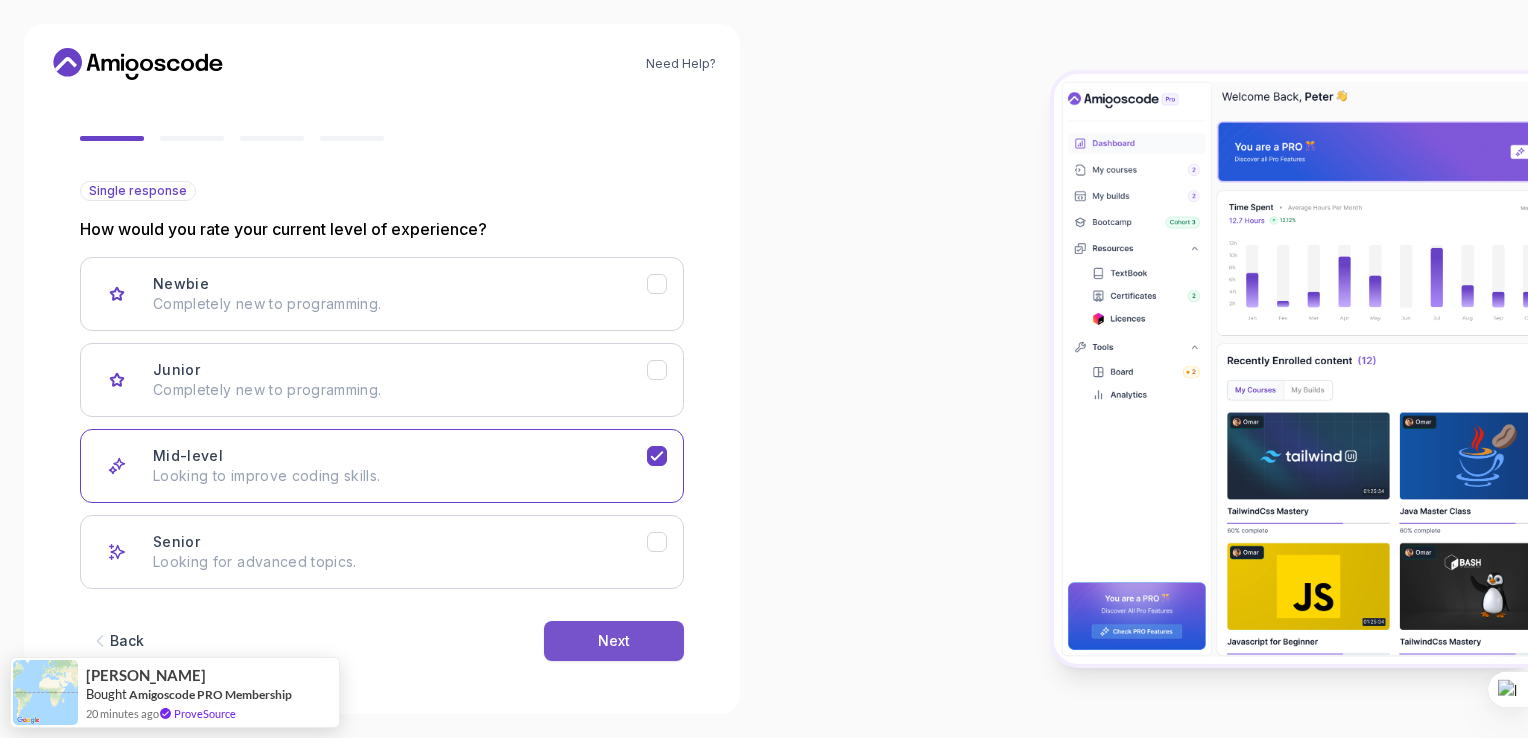 click on "Next" at bounding box center (614, 641) 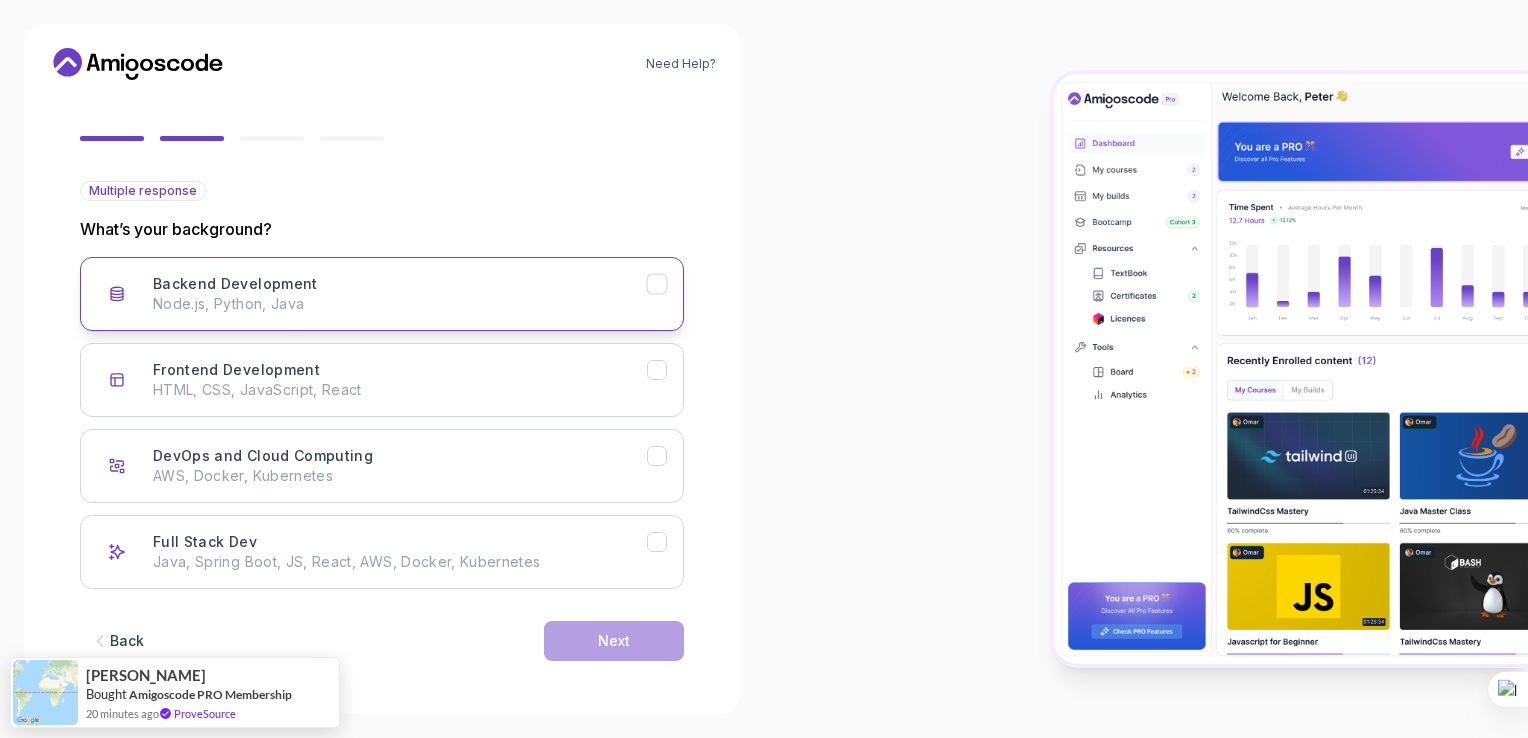 click 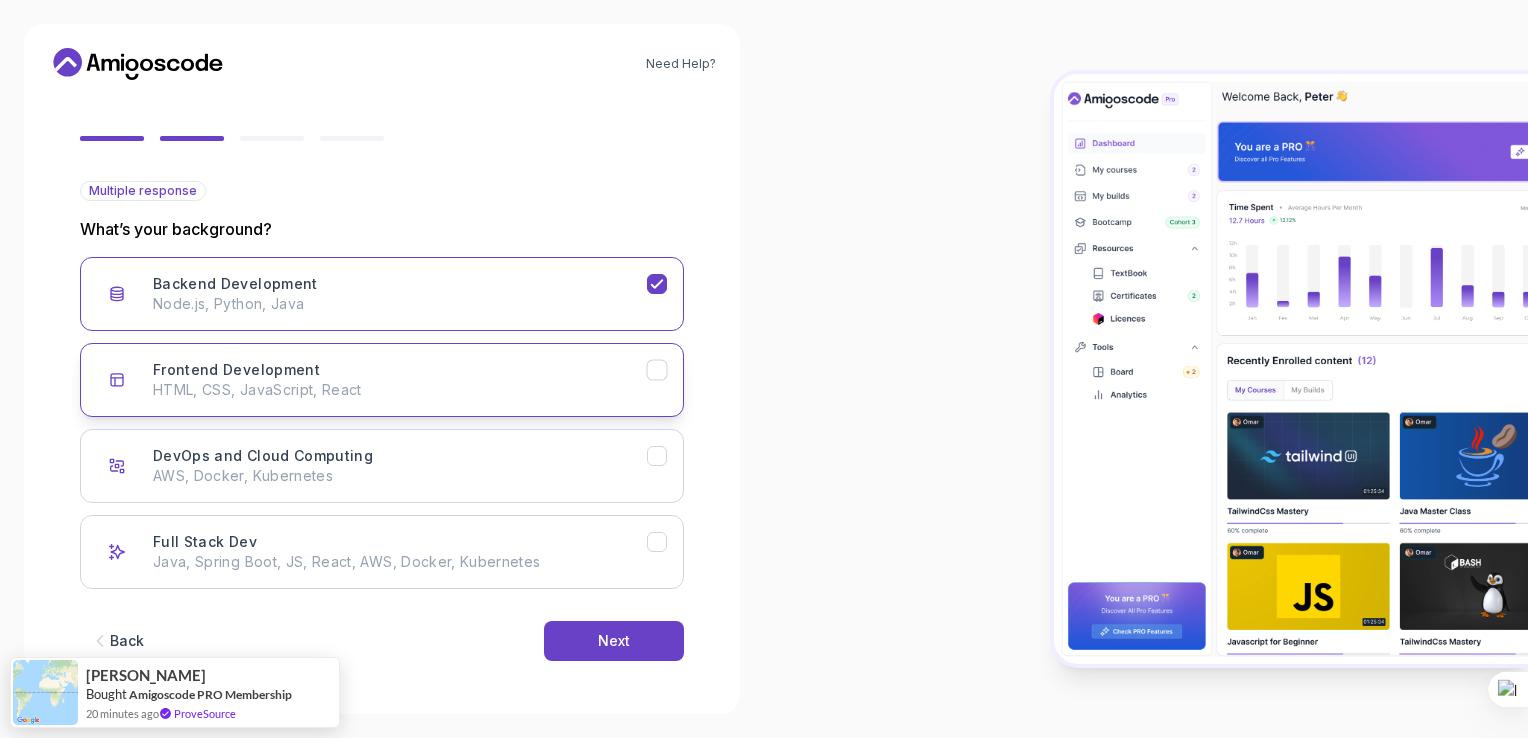 click on "Frontend Development HTML, CSS, JavaScript, React" at bounding box center [382, 380] 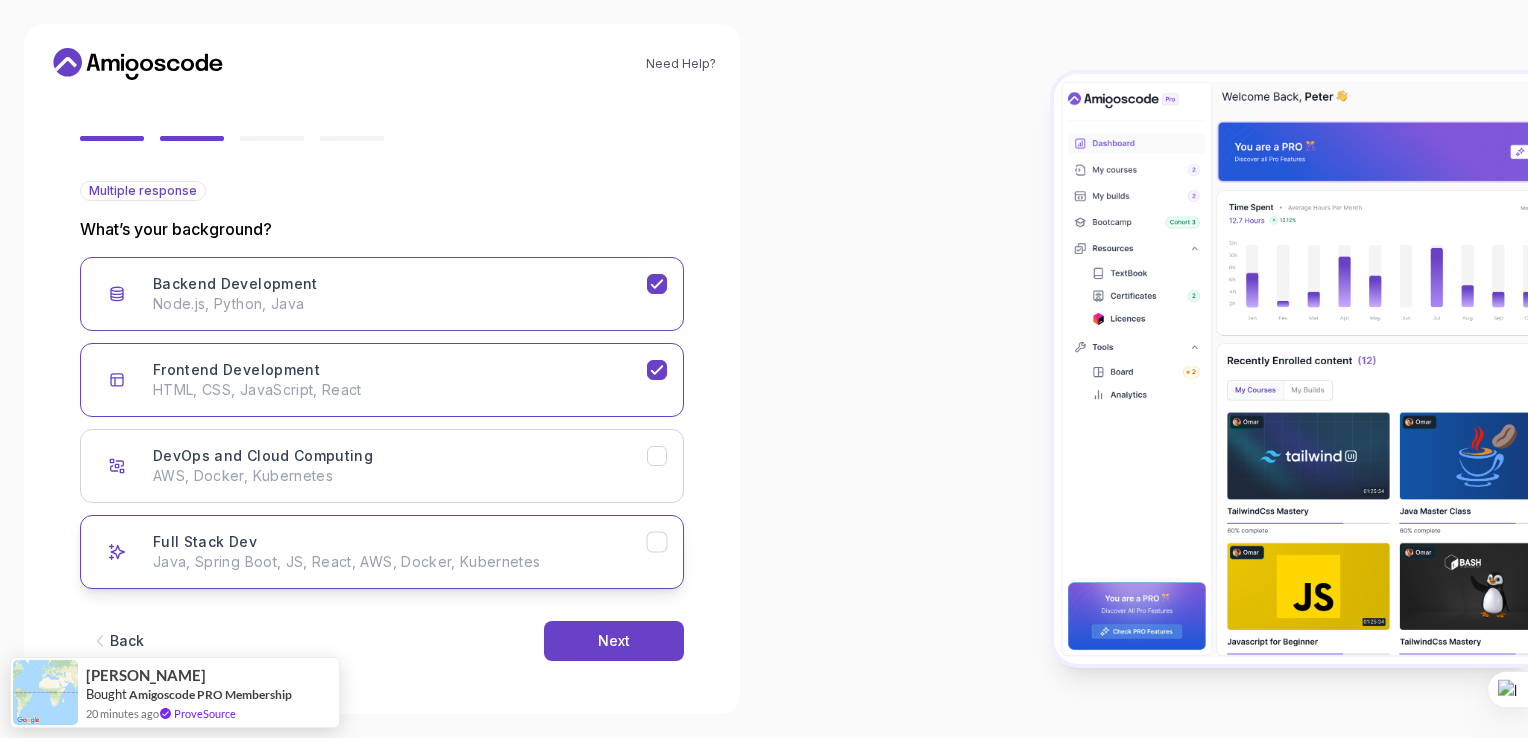click 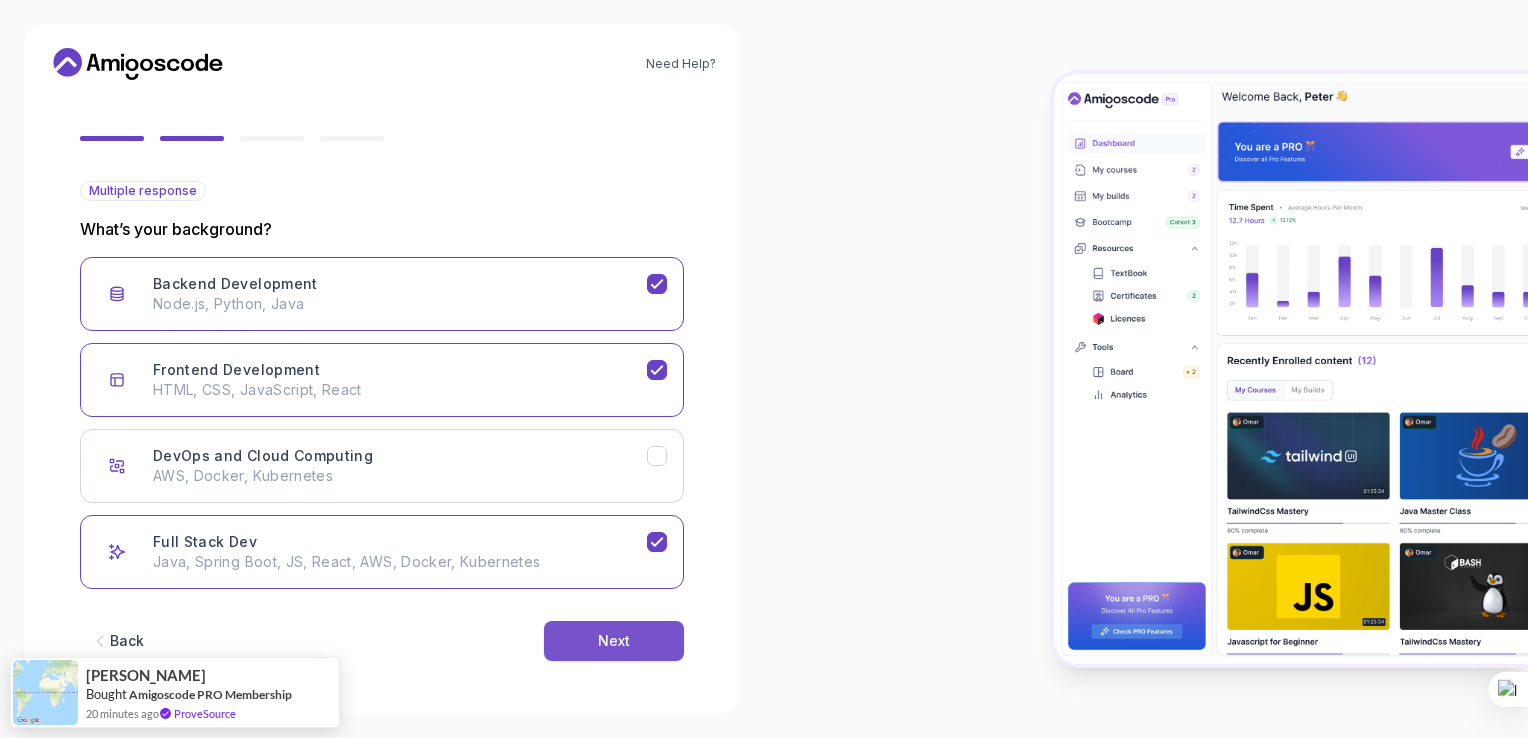 click on "Next" at bounding box center [614, 641] 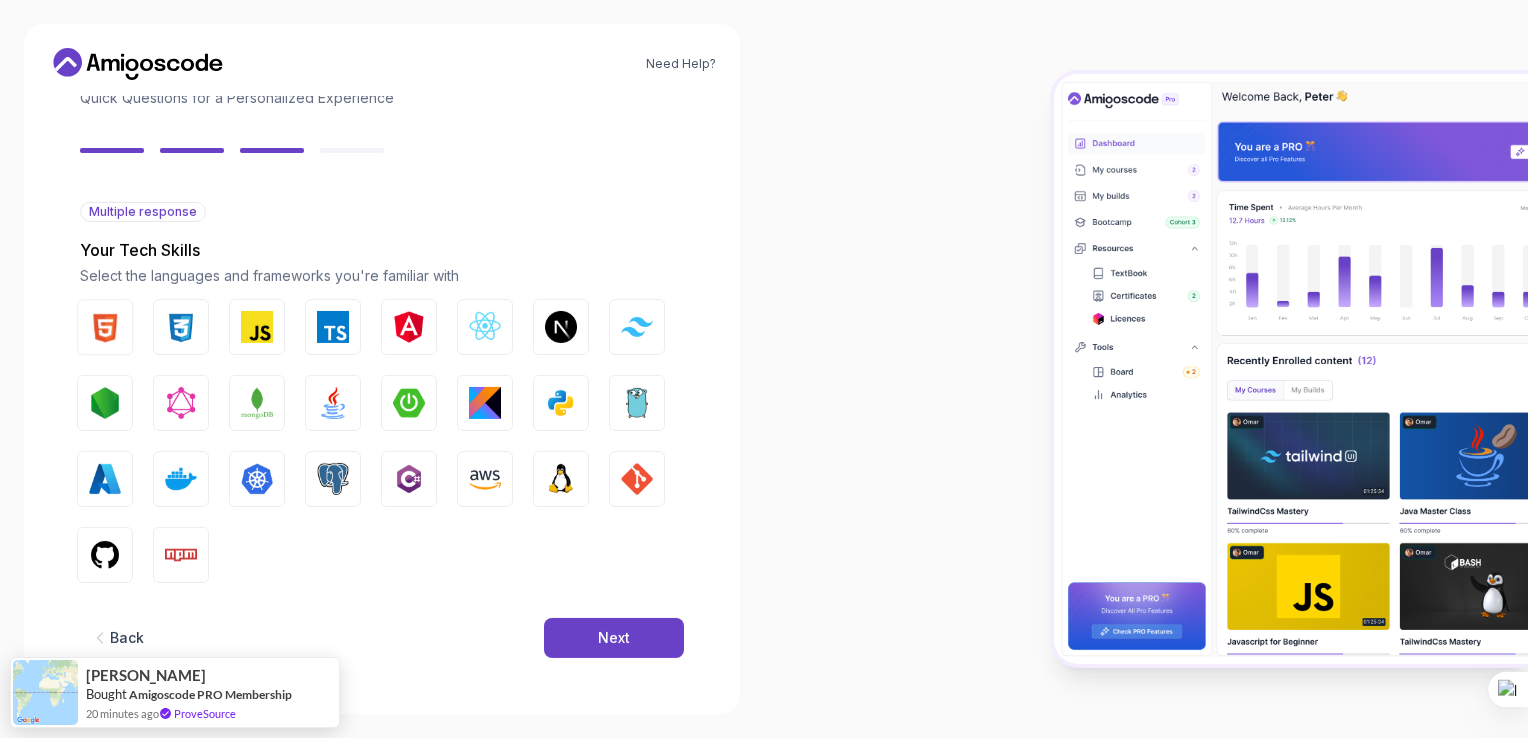 scroll, scrollTop: 134, scrollLeft: 0, axis: vertical 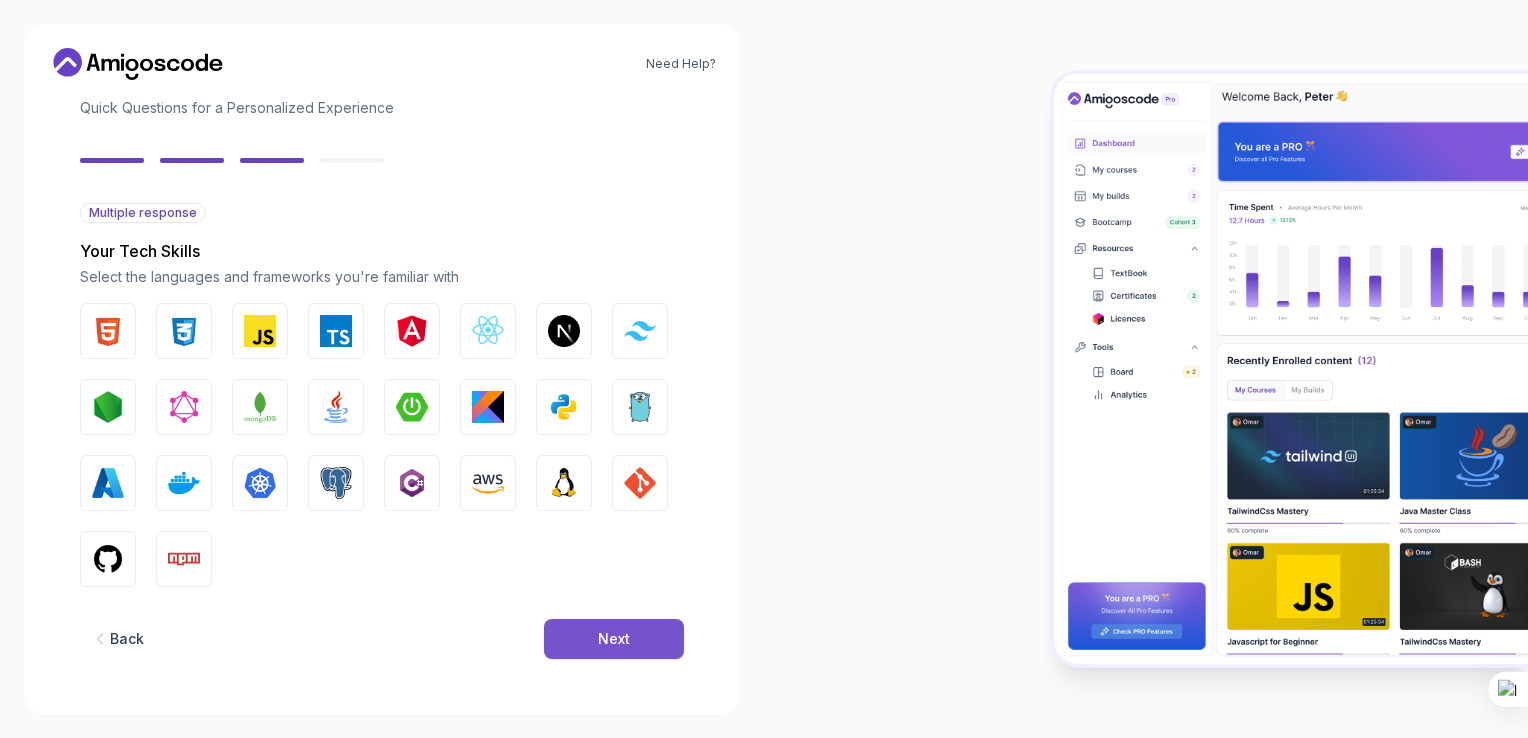 click on "Next" at bounding box center [614, 639] 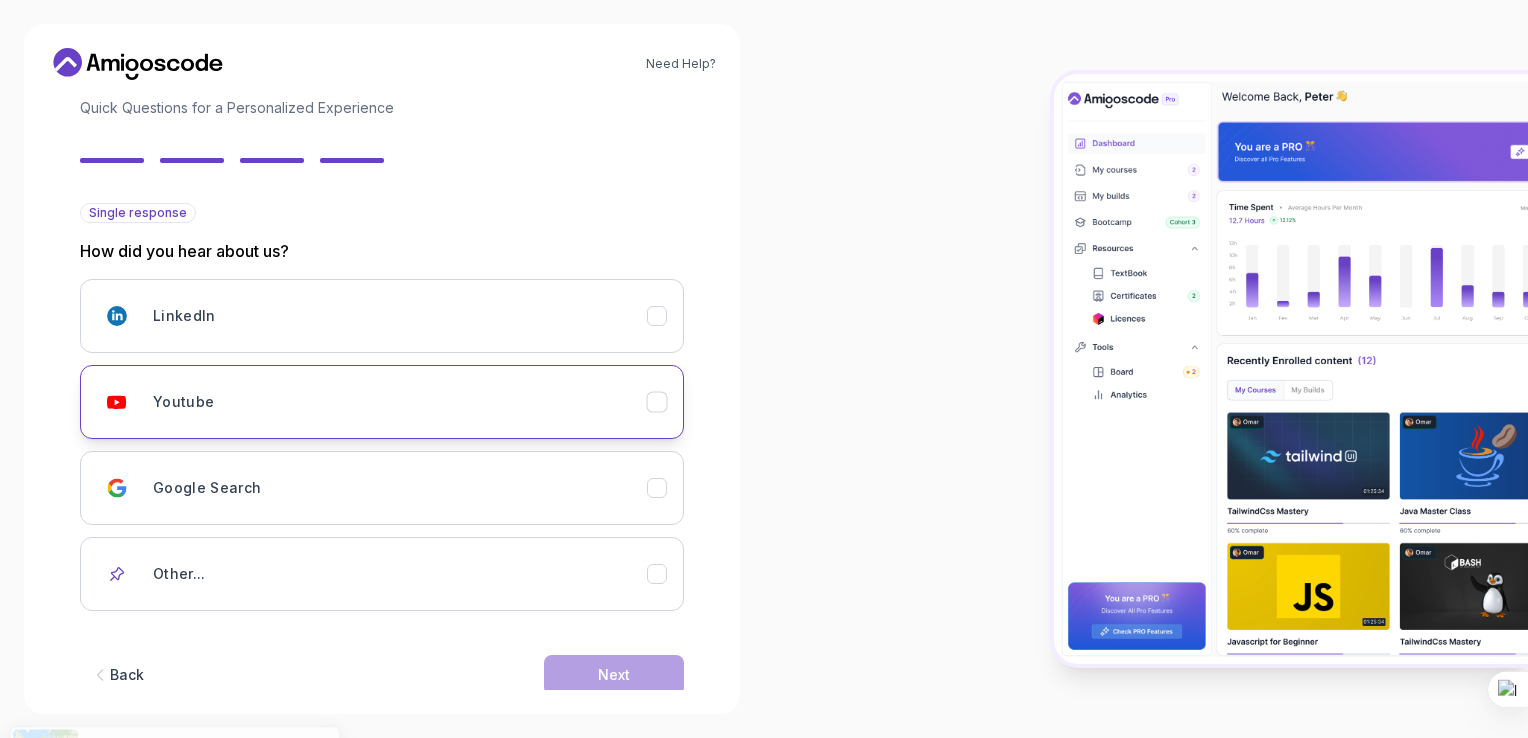 click 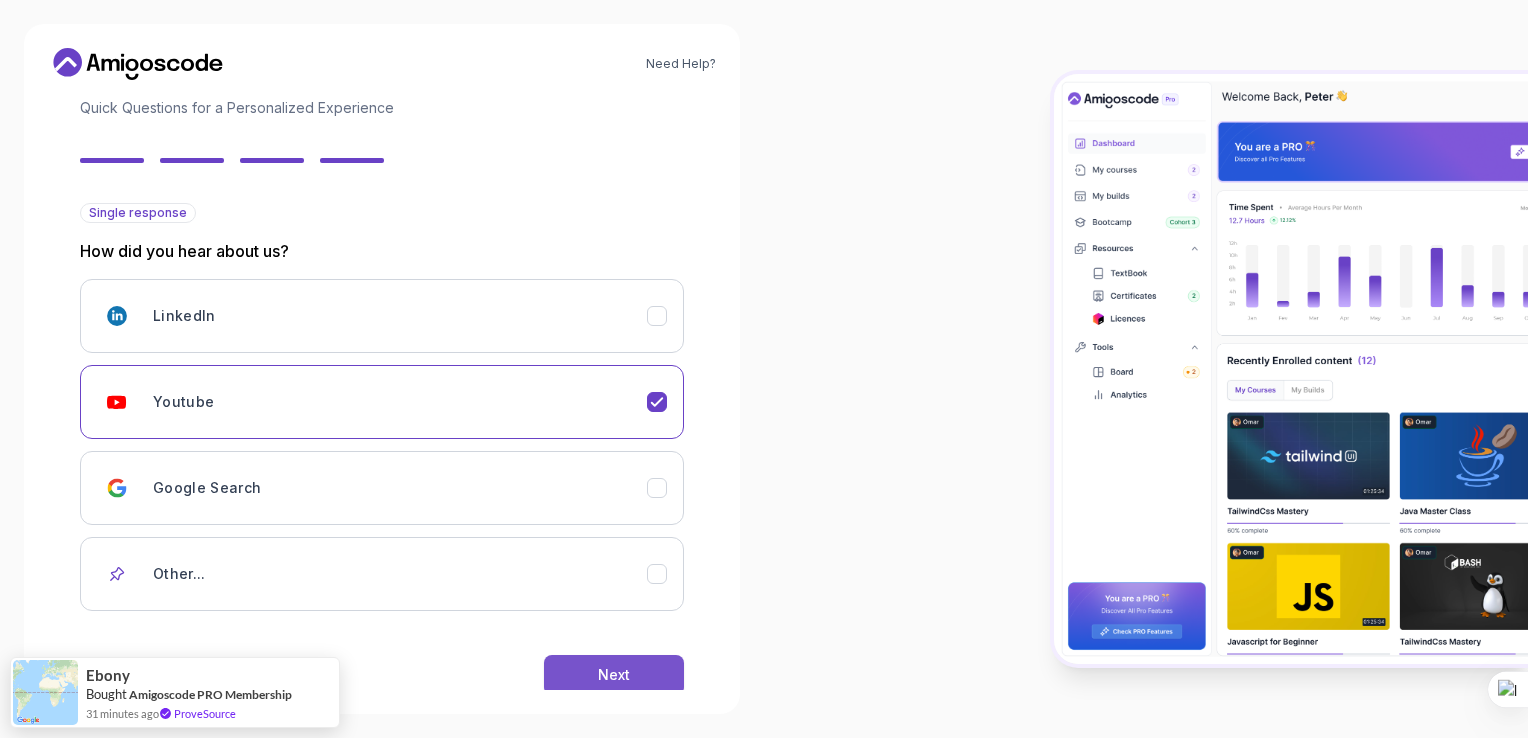 click on "Next" at bounding box center [614, 675] 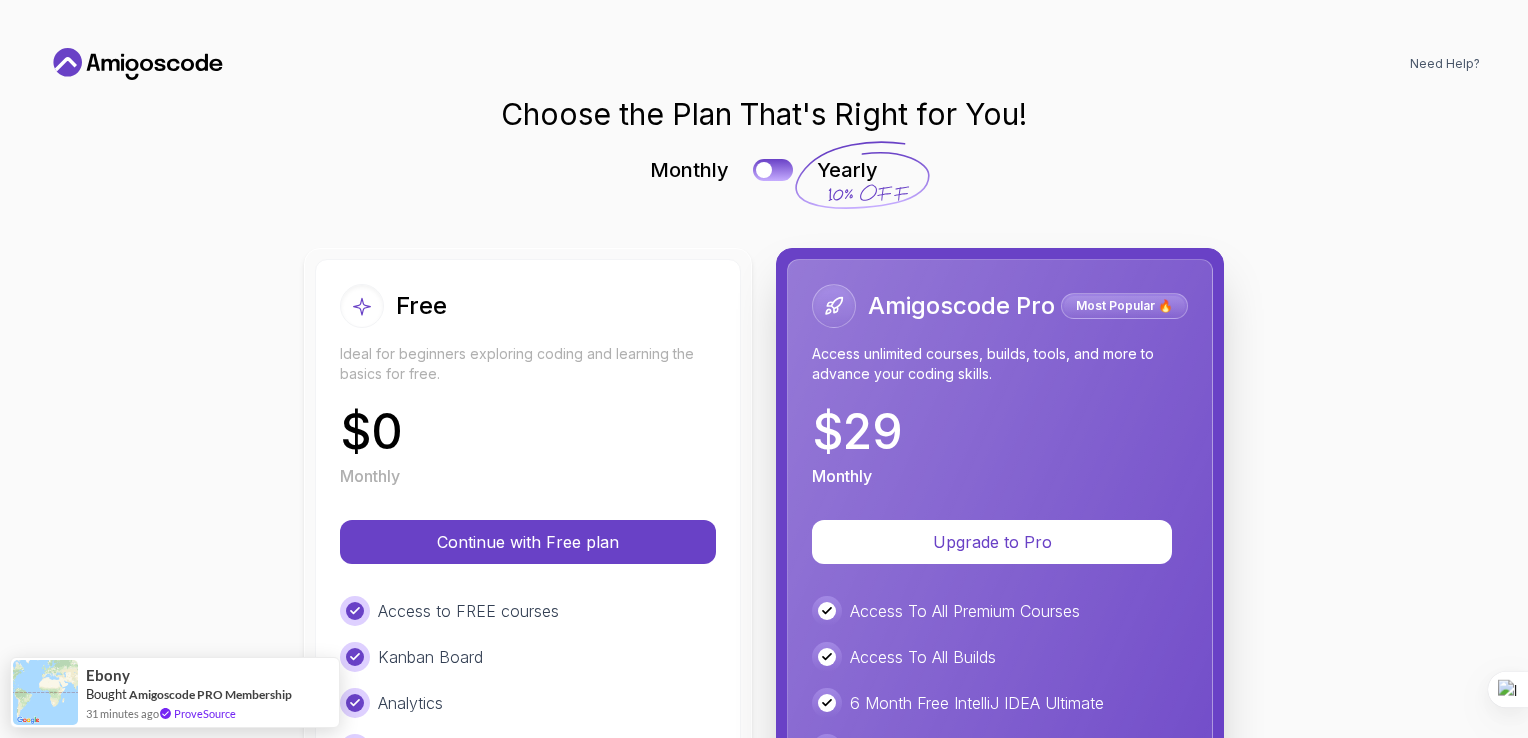 scroll, scrollTop: 0, scrollLeft: 0, axis: both 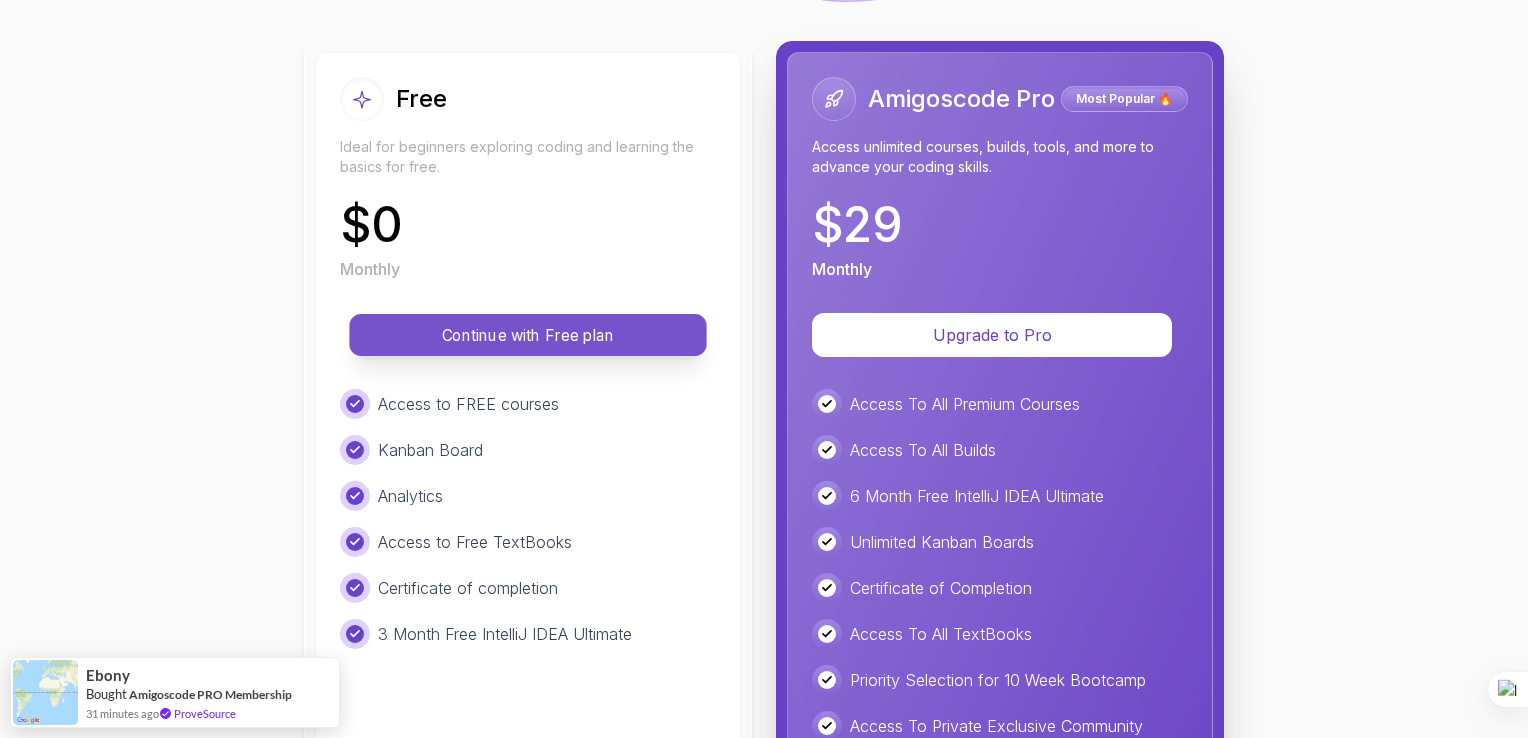 click on "Continue with Free plan" at bounding box center (528, 335) 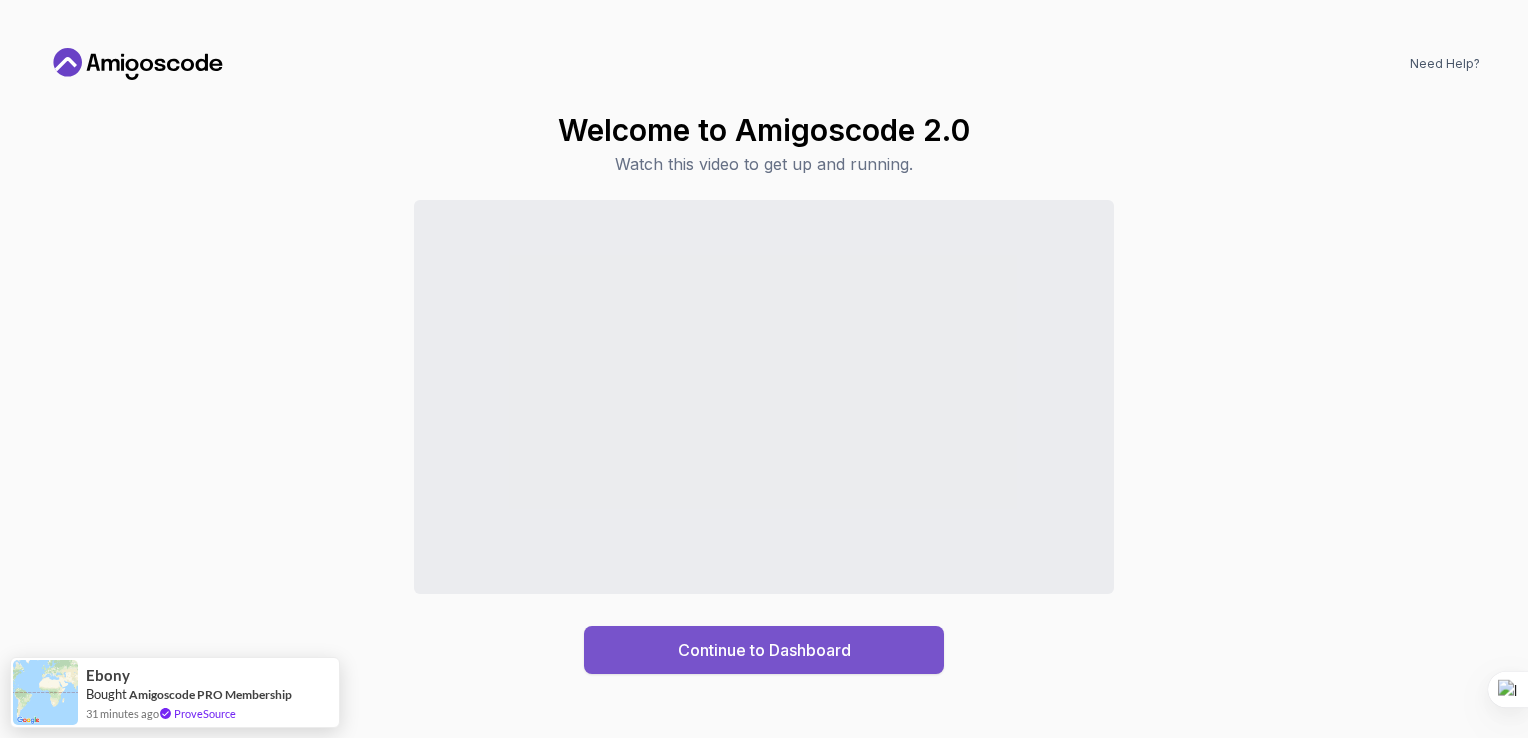 click on "Continue to Dashboard" at bounding box center [764, 650] 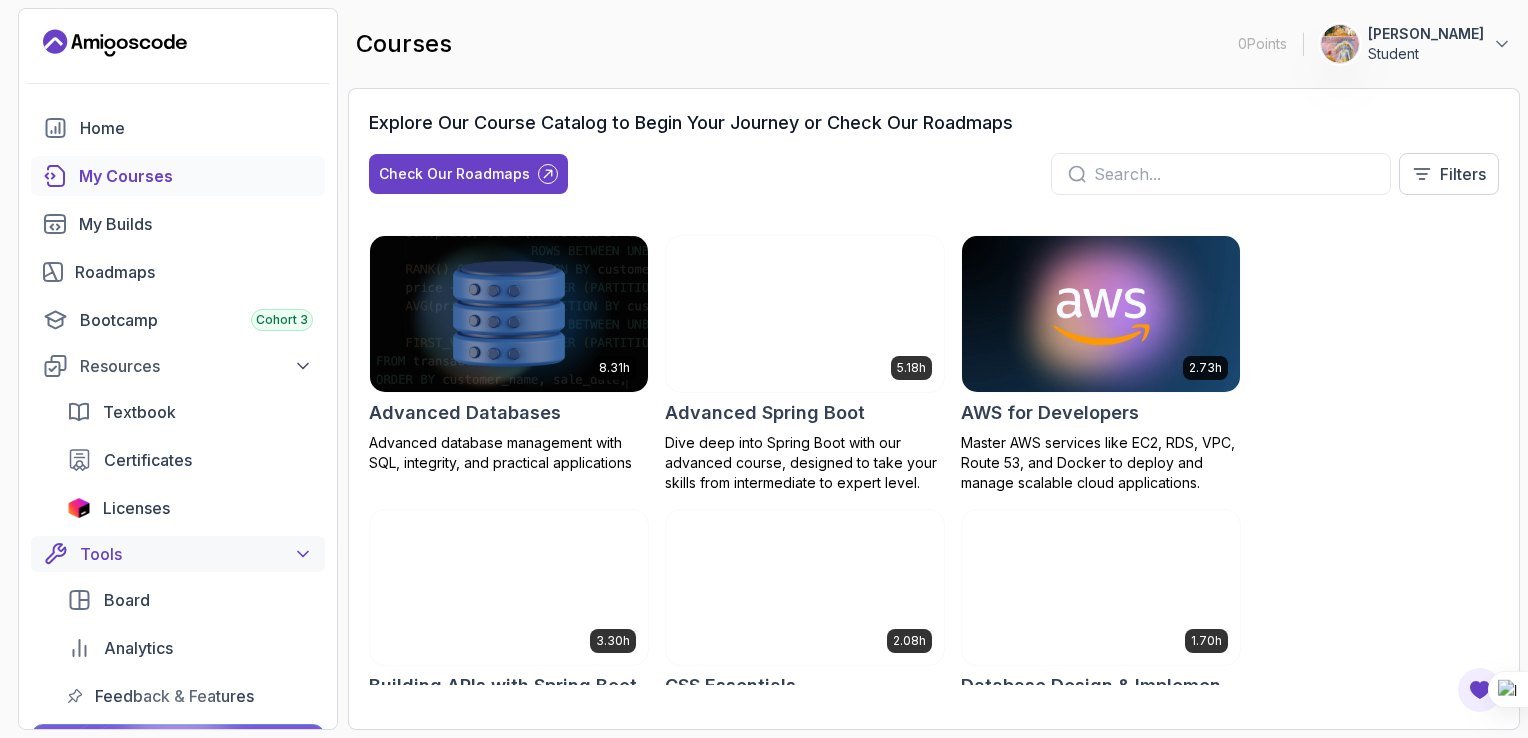 scroll, scrollTop: 0, scrollLeft: 0, axis: both 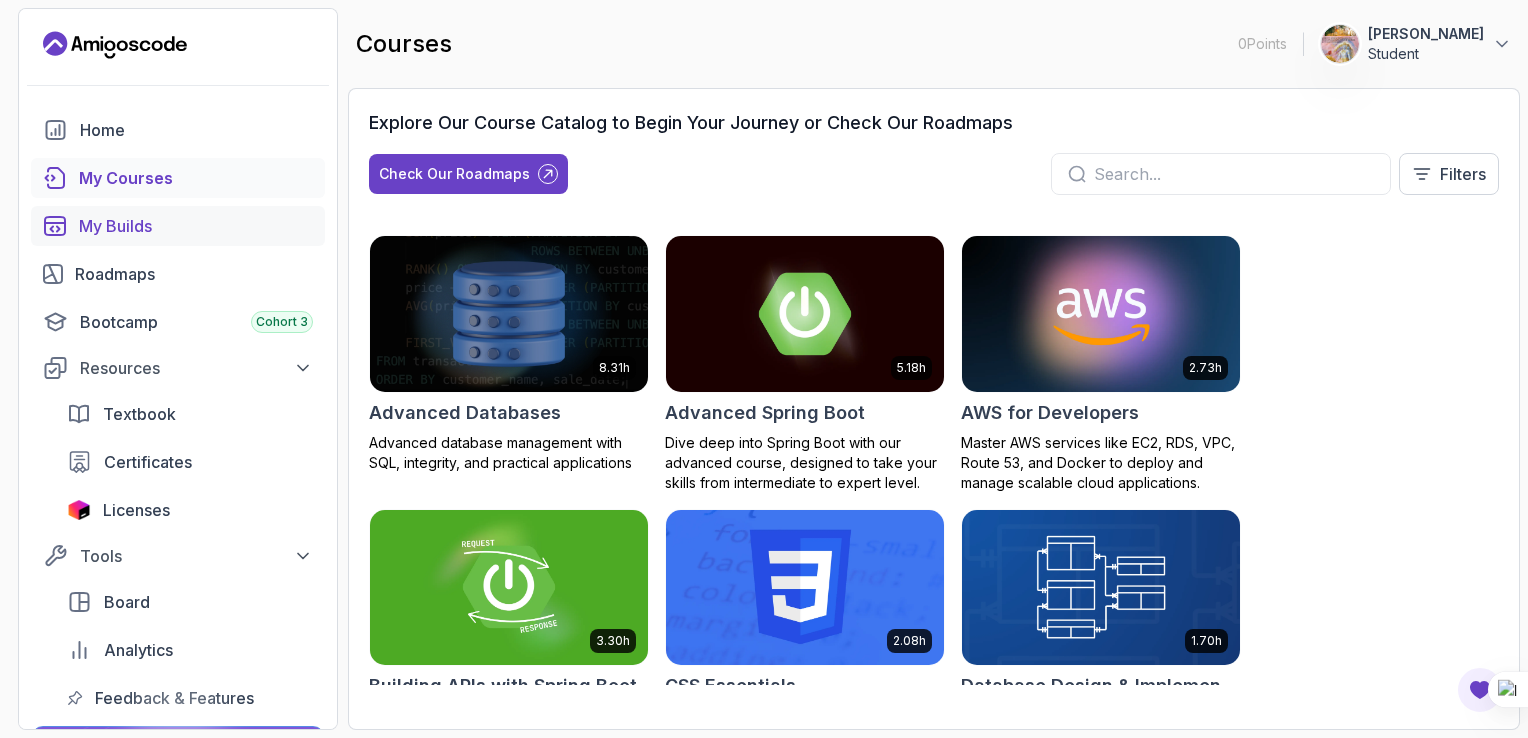 click on "My Builds" at bounding box center (196, 226) 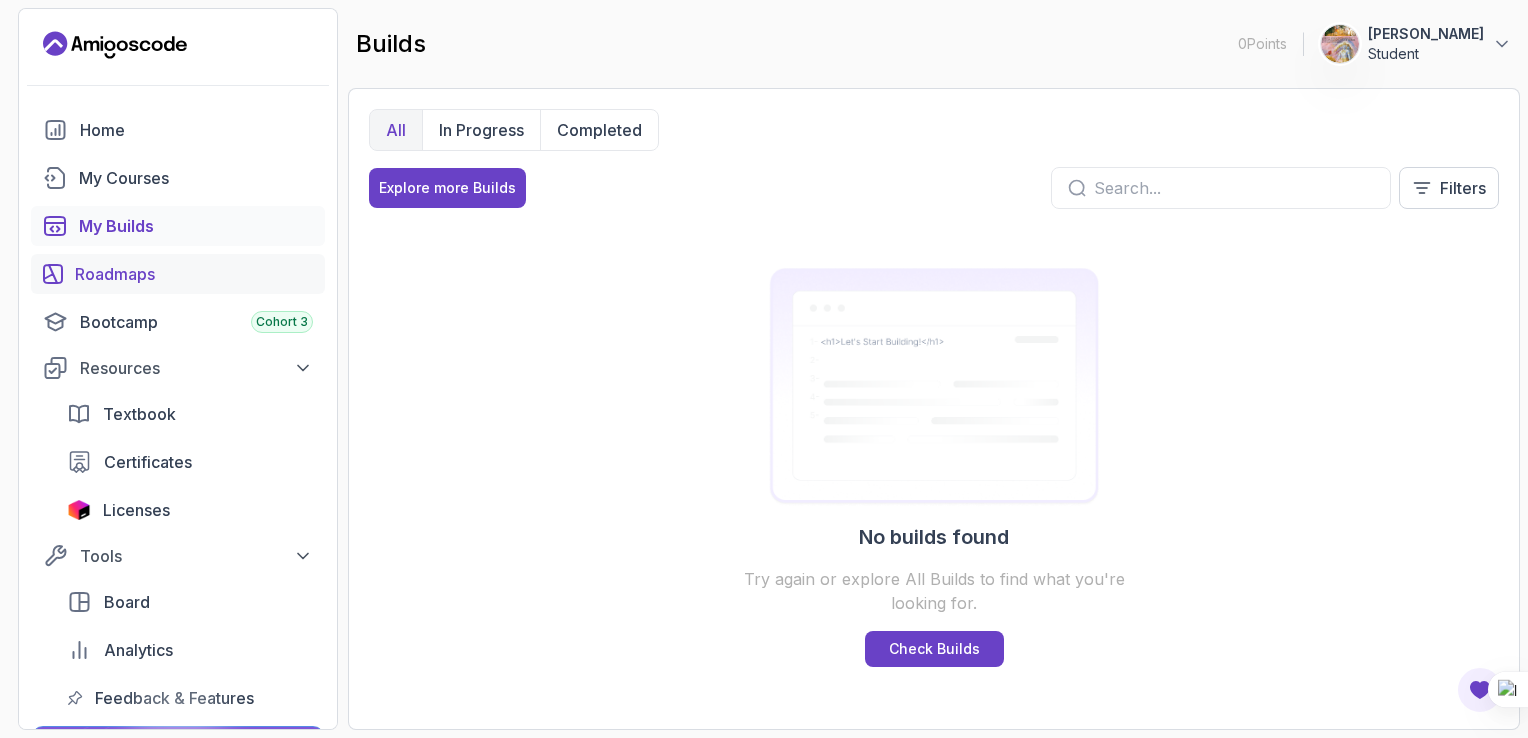 click on "Roadmaps" at bounding box center [194, 274] 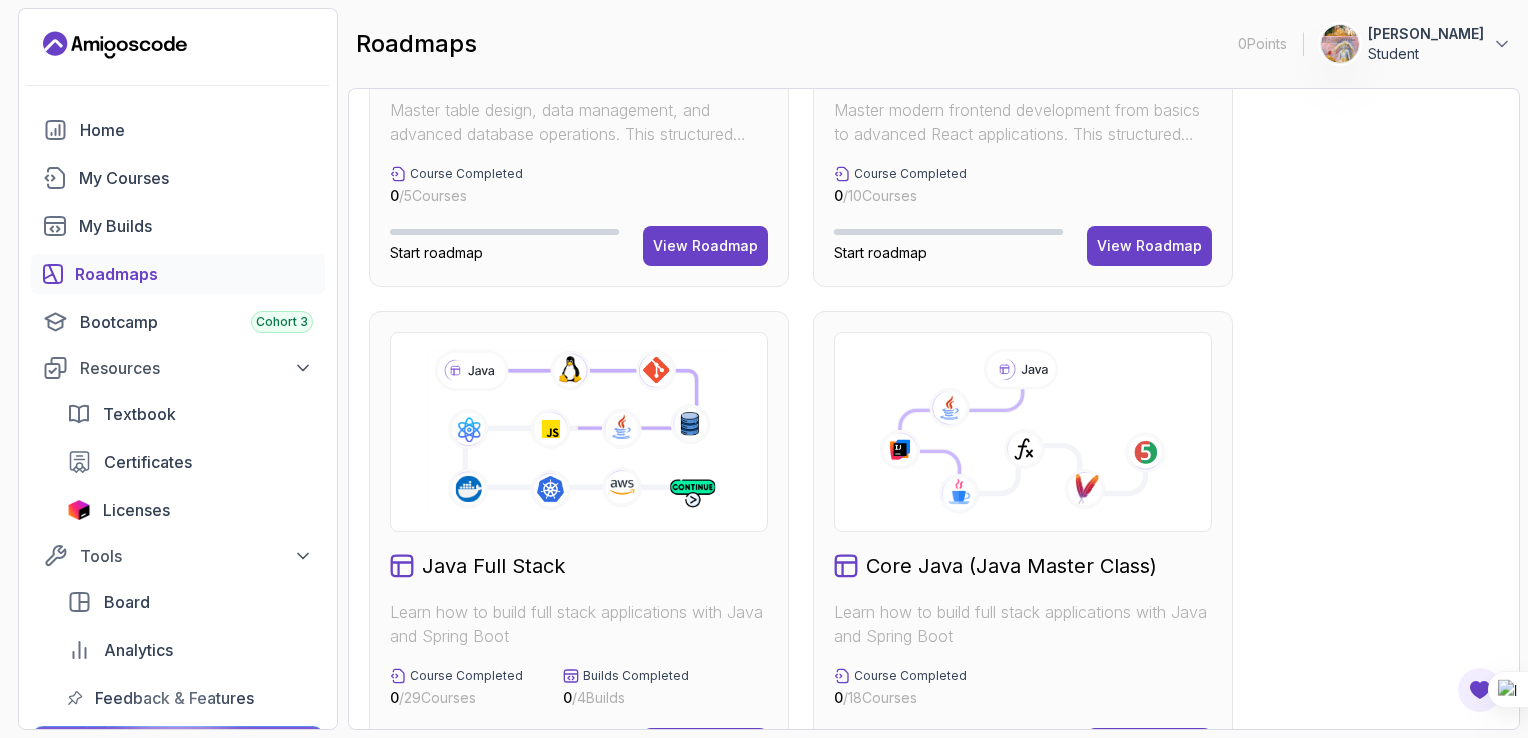 scroll, scrollTop: 600, scrollLeft: 0, axis: vertical 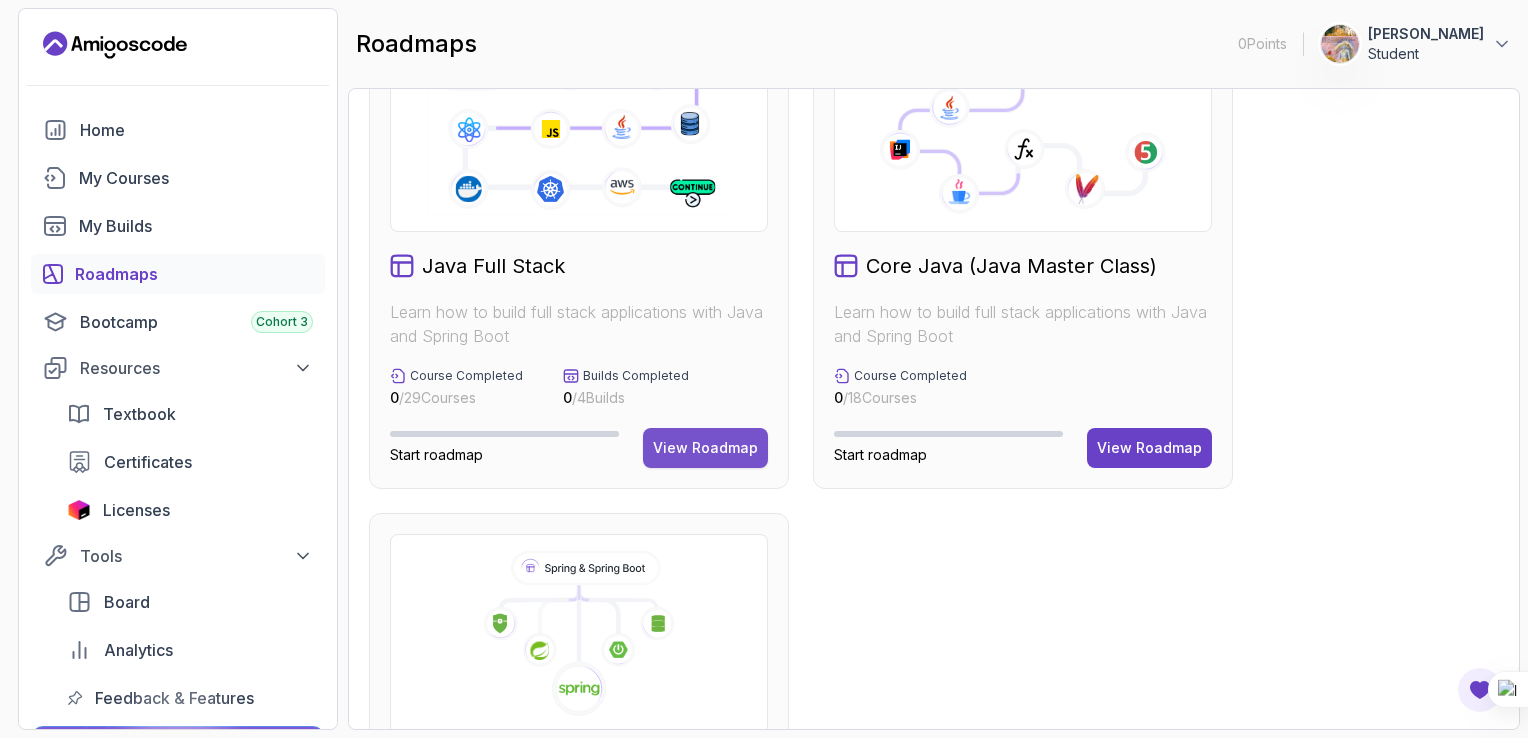 click on "View Roadmap" at bounding box center (705, 448) 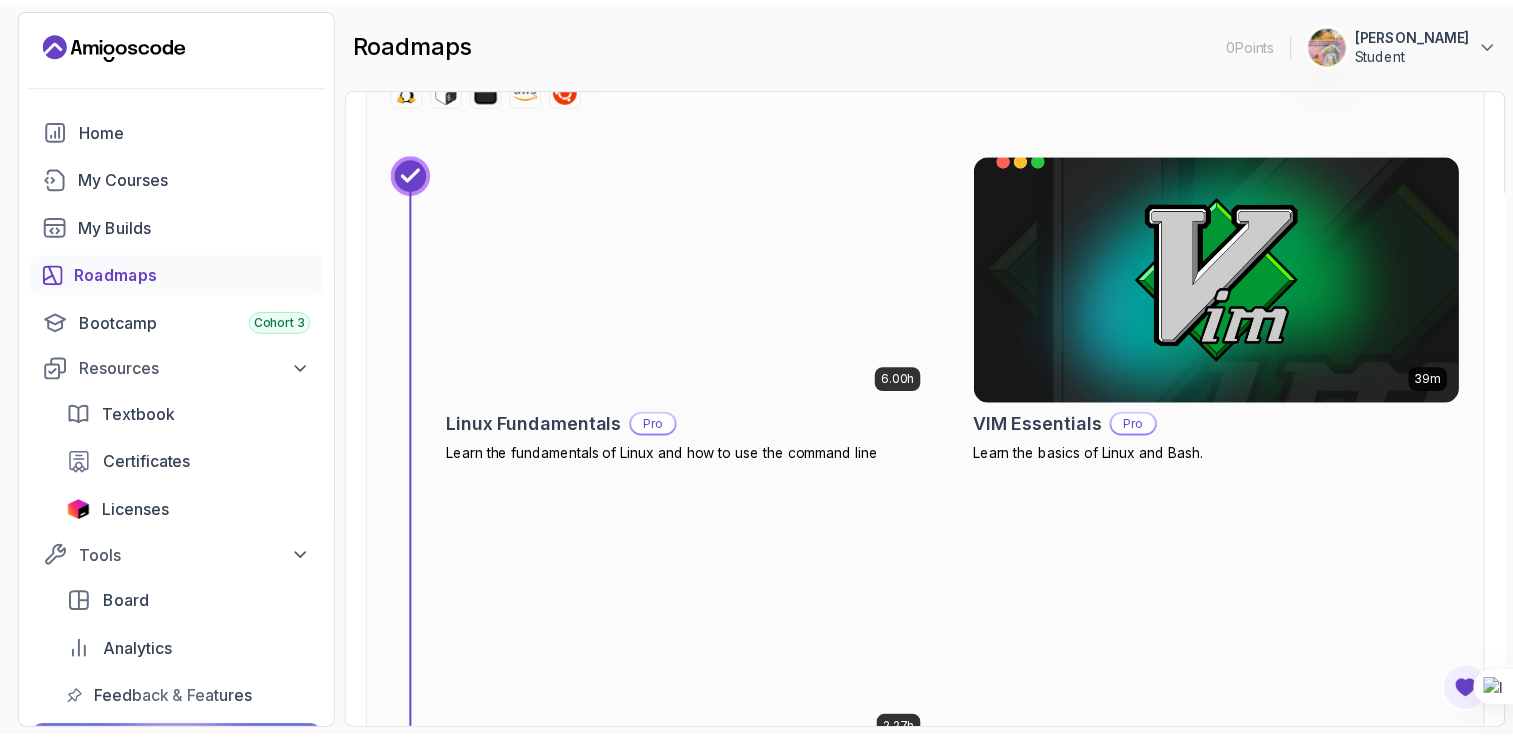 scroll, scrollTop: 920, scrollLeft: 0, axis: vertical 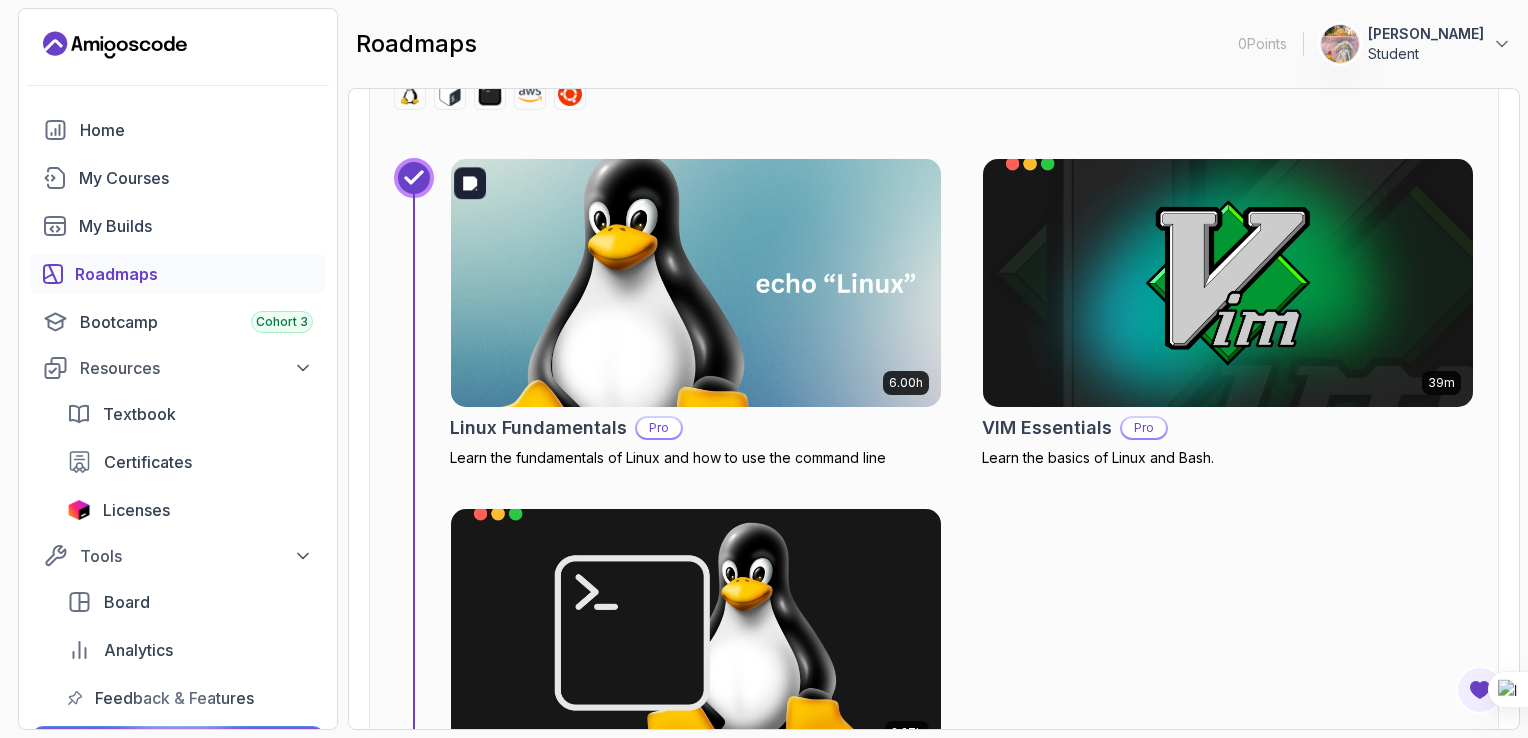 click at bounding box center [696, 283] 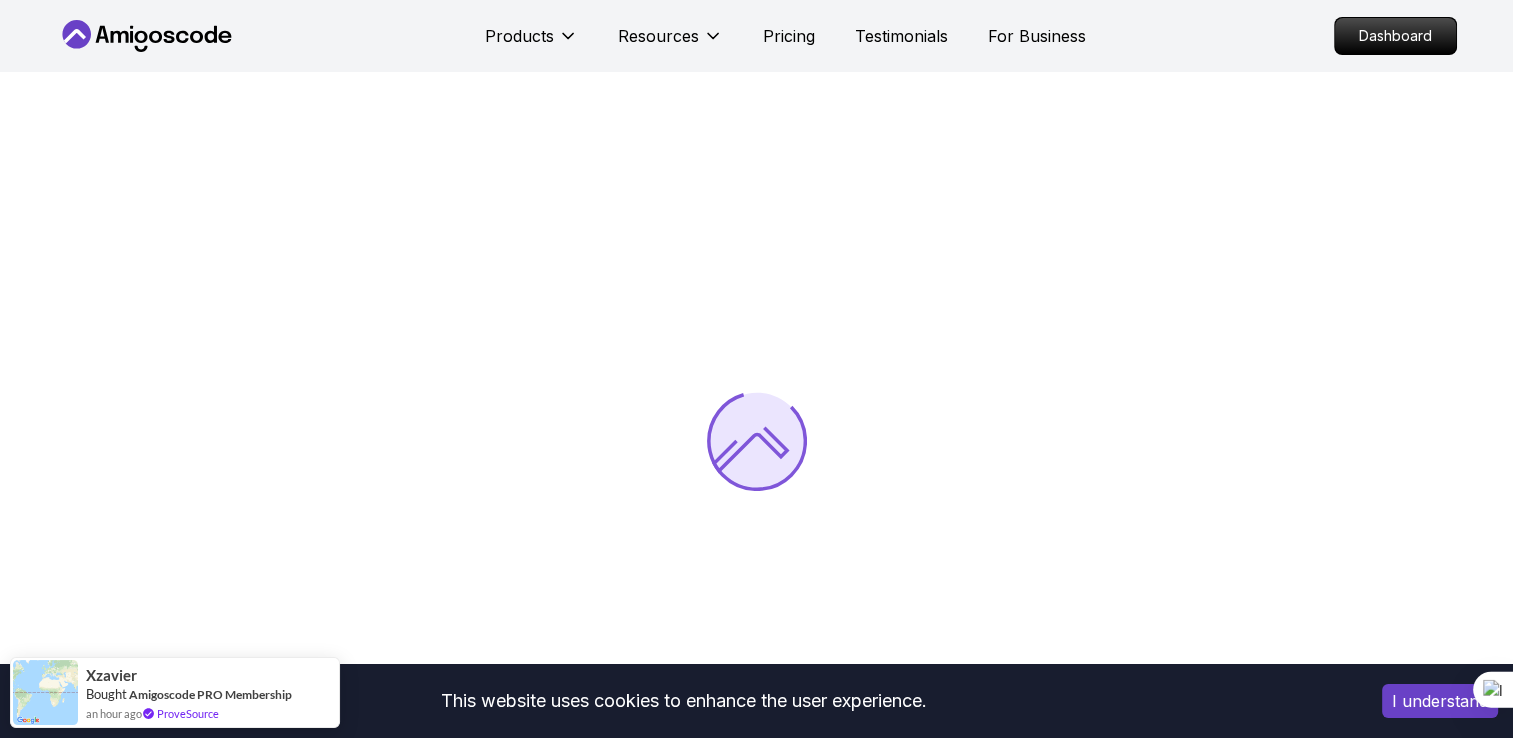 click on "This website uses cookies to enhance the user experience. I understand Products Resources Pricing Testimonials For Business Dashboard Products Resources Pricing Testimonials For Business Dashboard The One-Stop Platform for   Developers Get unlimited access to coding   courses ,   Quizzes ,   Builds  and   Tools . Start your journey or level up your career with Amigoscode today! Start for Free Check Courses JOIN OUR NEWSLETTER We'll send you a nice letter once per week. No spam. Submit PRODUCTS Portfolly Courses Builds soon Bootcamp Roadmaps Textbook RESOURCES Team Blogs Newsletter Community QUICK LINKS Pricing Testimonials Merch Support Legal Terms Privacy Assalamualaikum 👋 © 2025 Amigoscode. All rights reserved. hello@amigoscode.com © 2025 Amigoscode. All rights reserved.
Xzavier Bought   Amigoscode PRO Membership an hour ago     ProveSource" at bounding box center [756, 892] 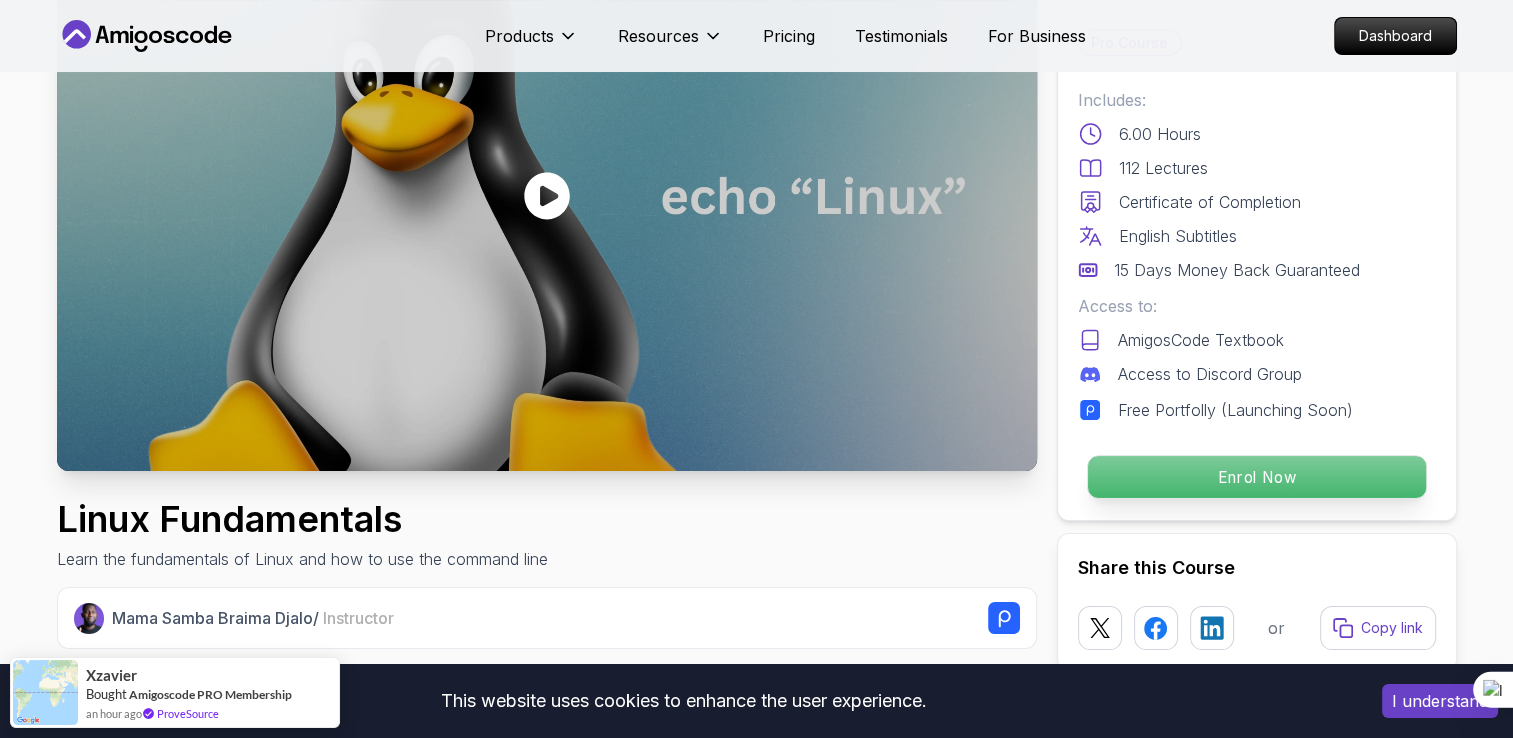 click on "Enrol Now" at bounding box center [1256, 477] 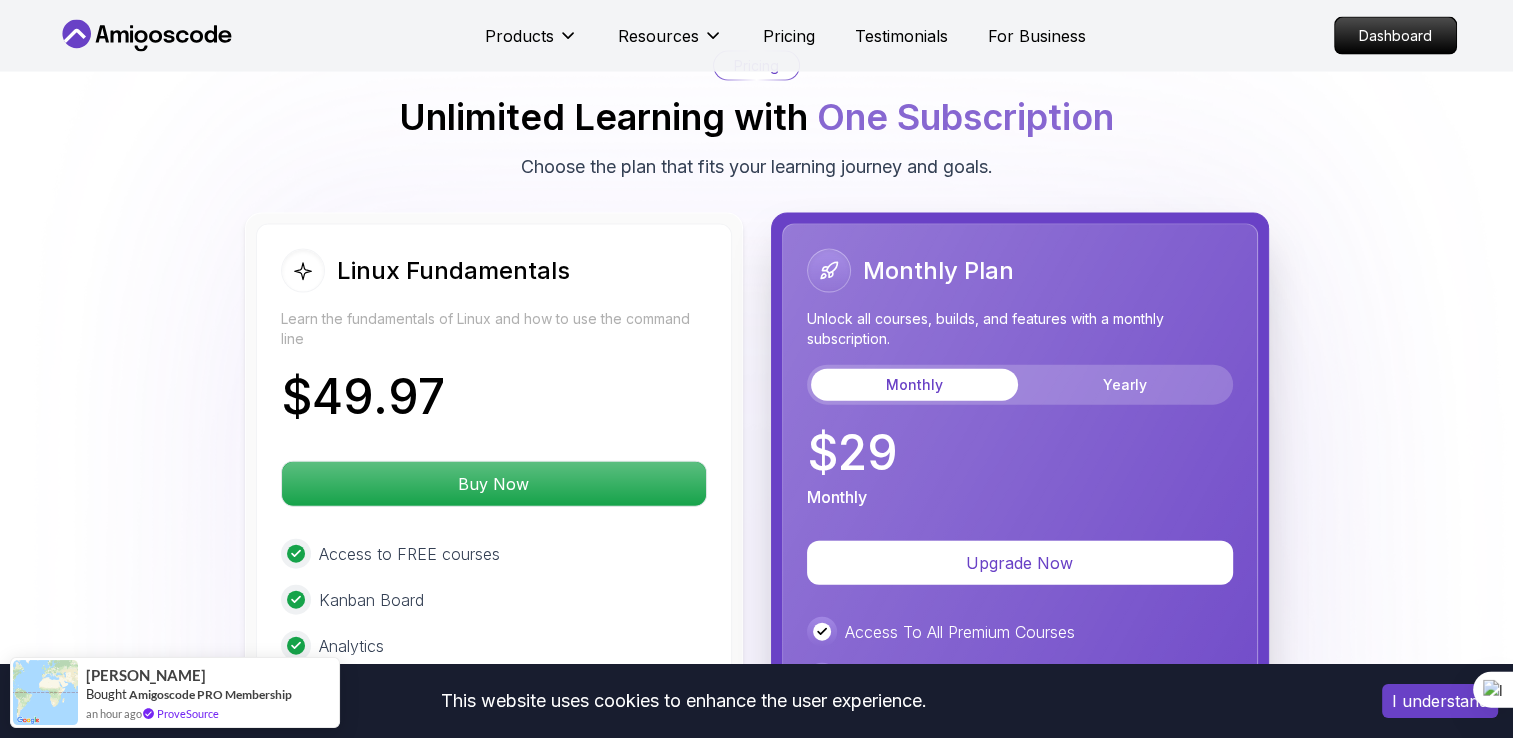 scroll, scrollTop: 4385, scrollLeft: 0, axis: vertical 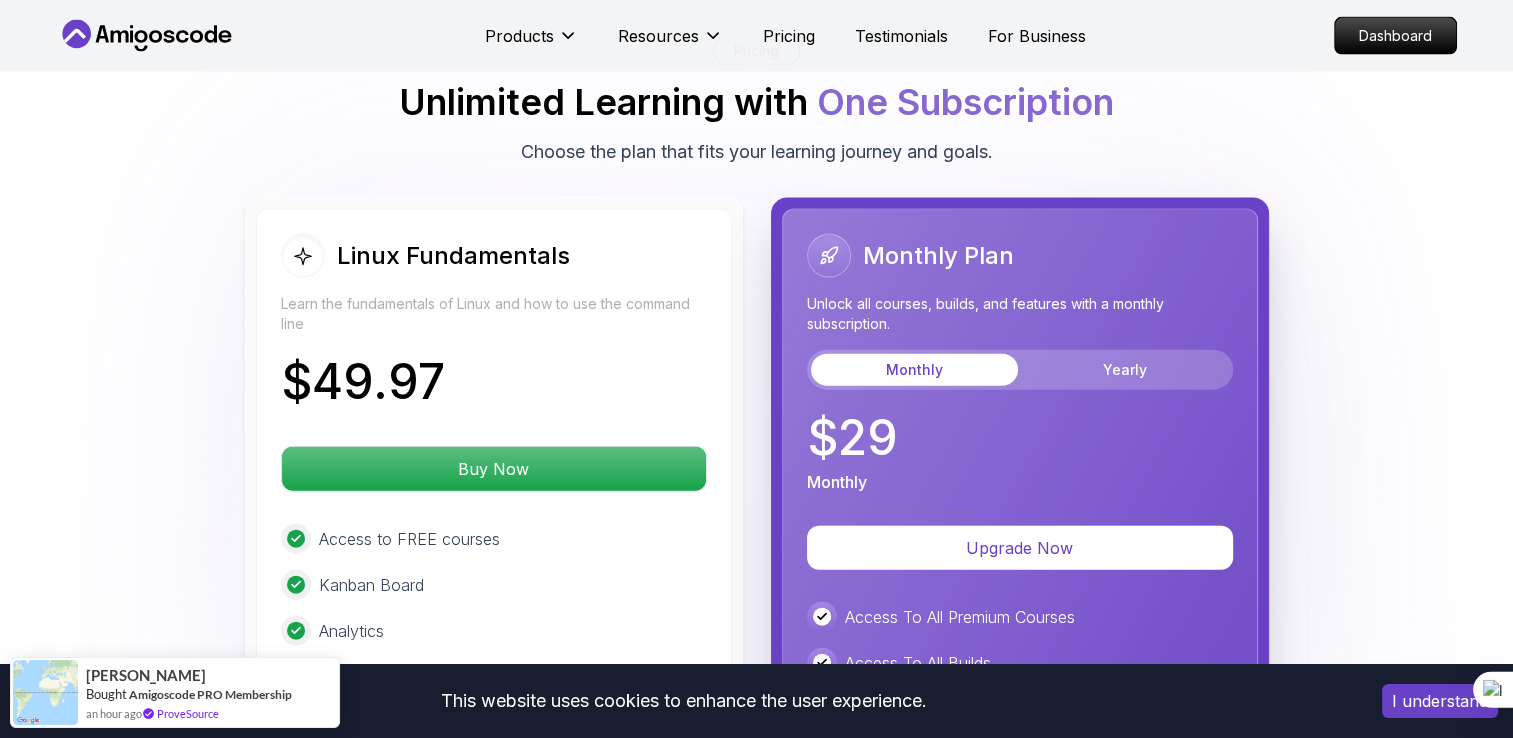 click on "Monthly Yearly" at bounding box center (1020, 370) 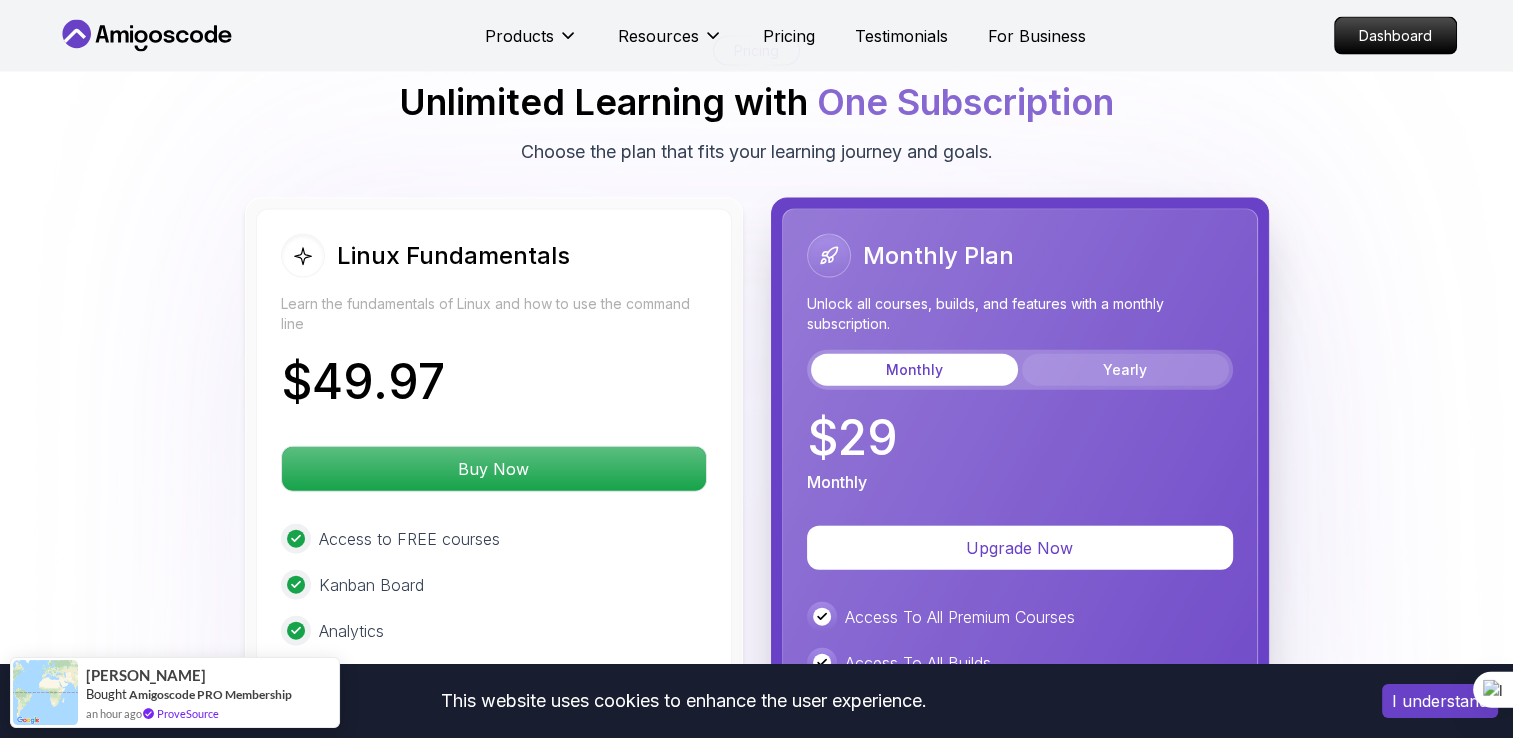 click on "Yearly" at bounding box center (1125, 370) 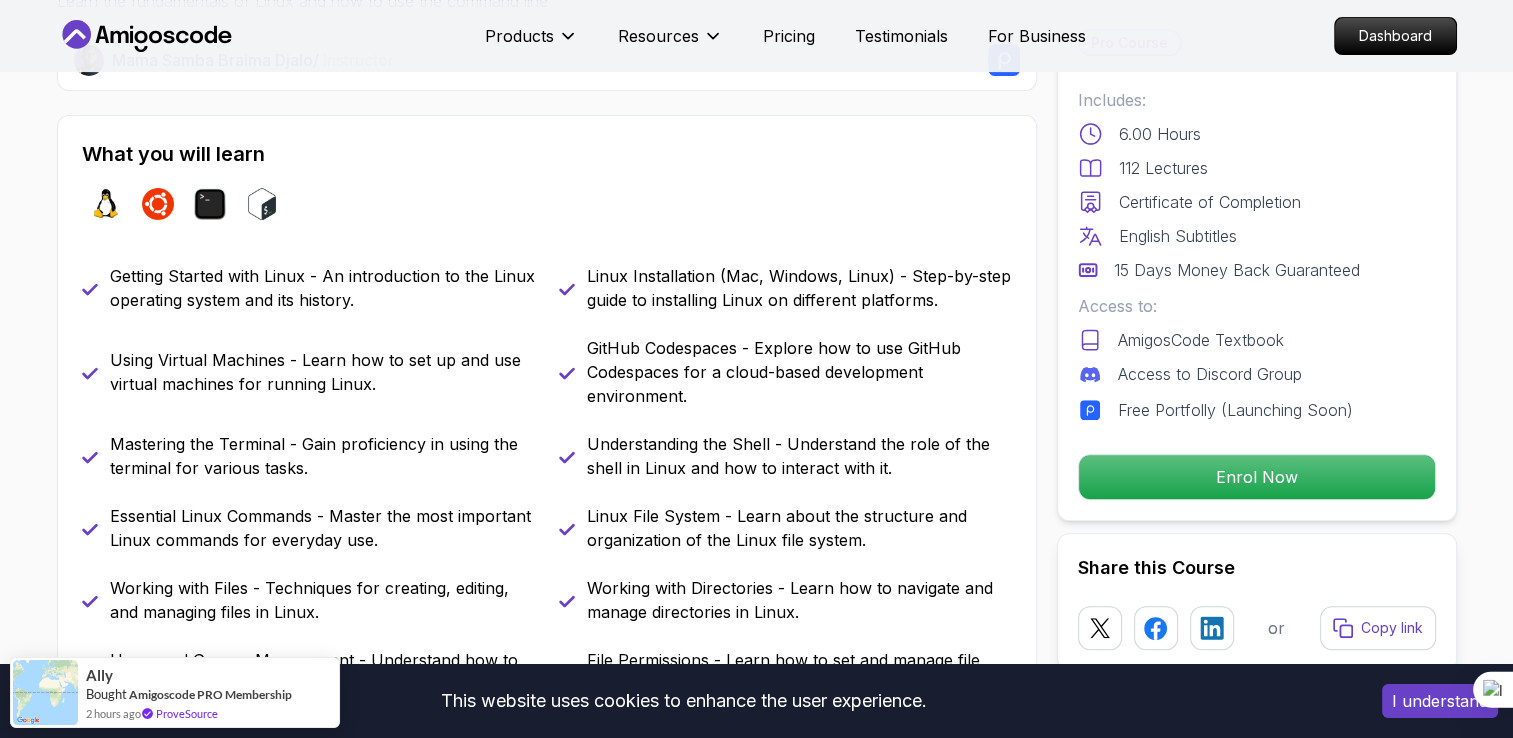 scroll, scrollTop: 800, scrollLeft: 0, axis: vertical 